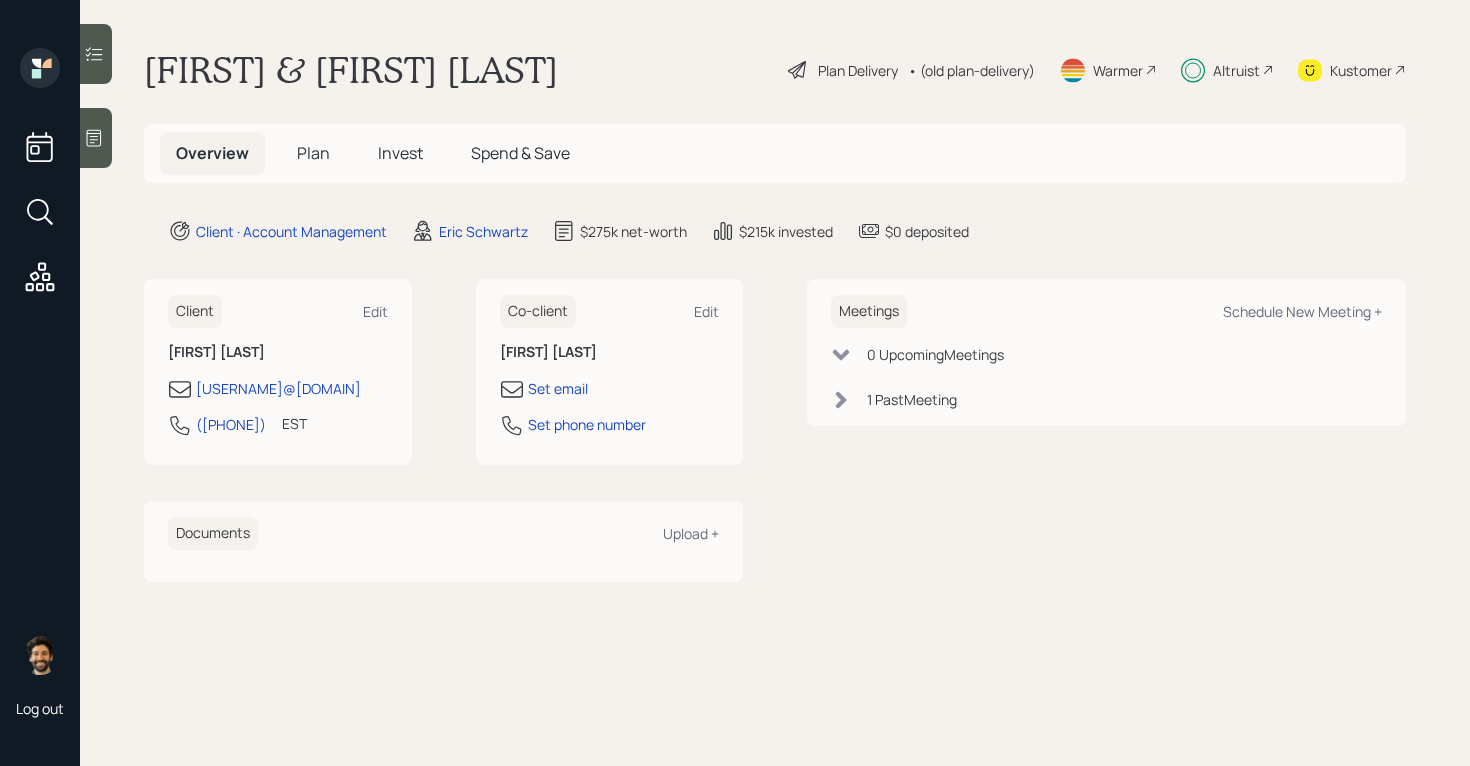 scroll, scrollTop: 0, scrollLeft: 0, axis: both 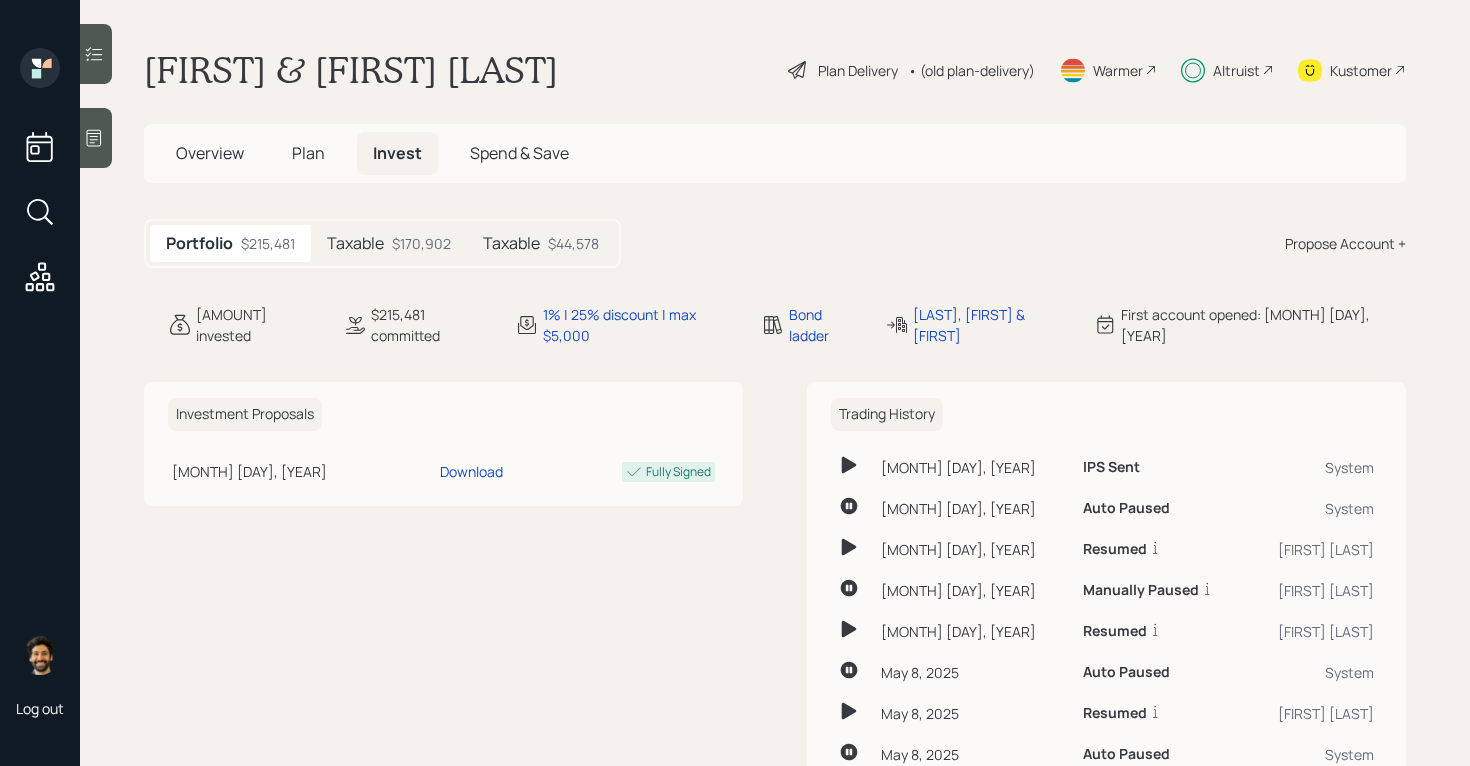 click on "Taxable [AMOUNT]" at bounding box center (389, 243) 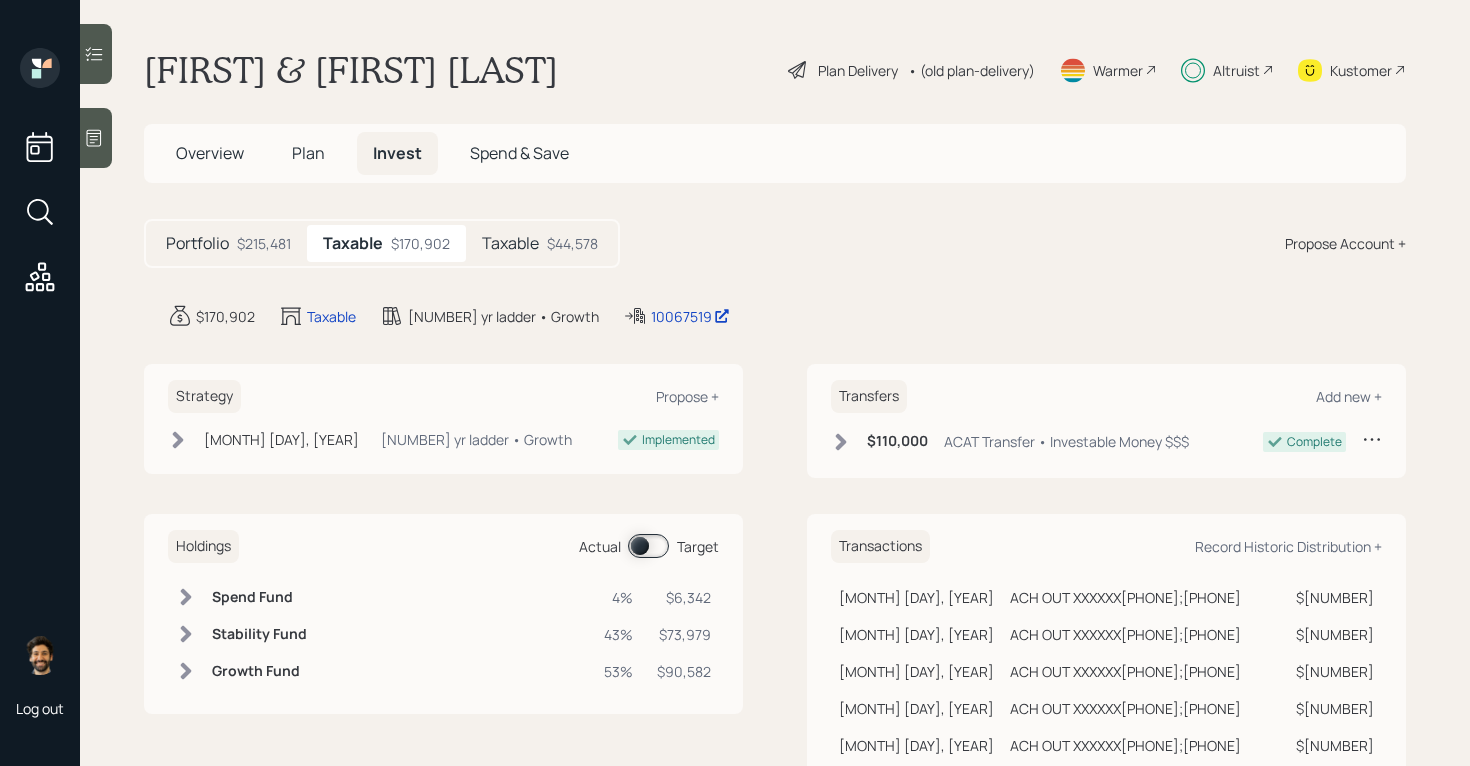 click on "Taxable [AMOUNT]" at bounding box center [540, 243] 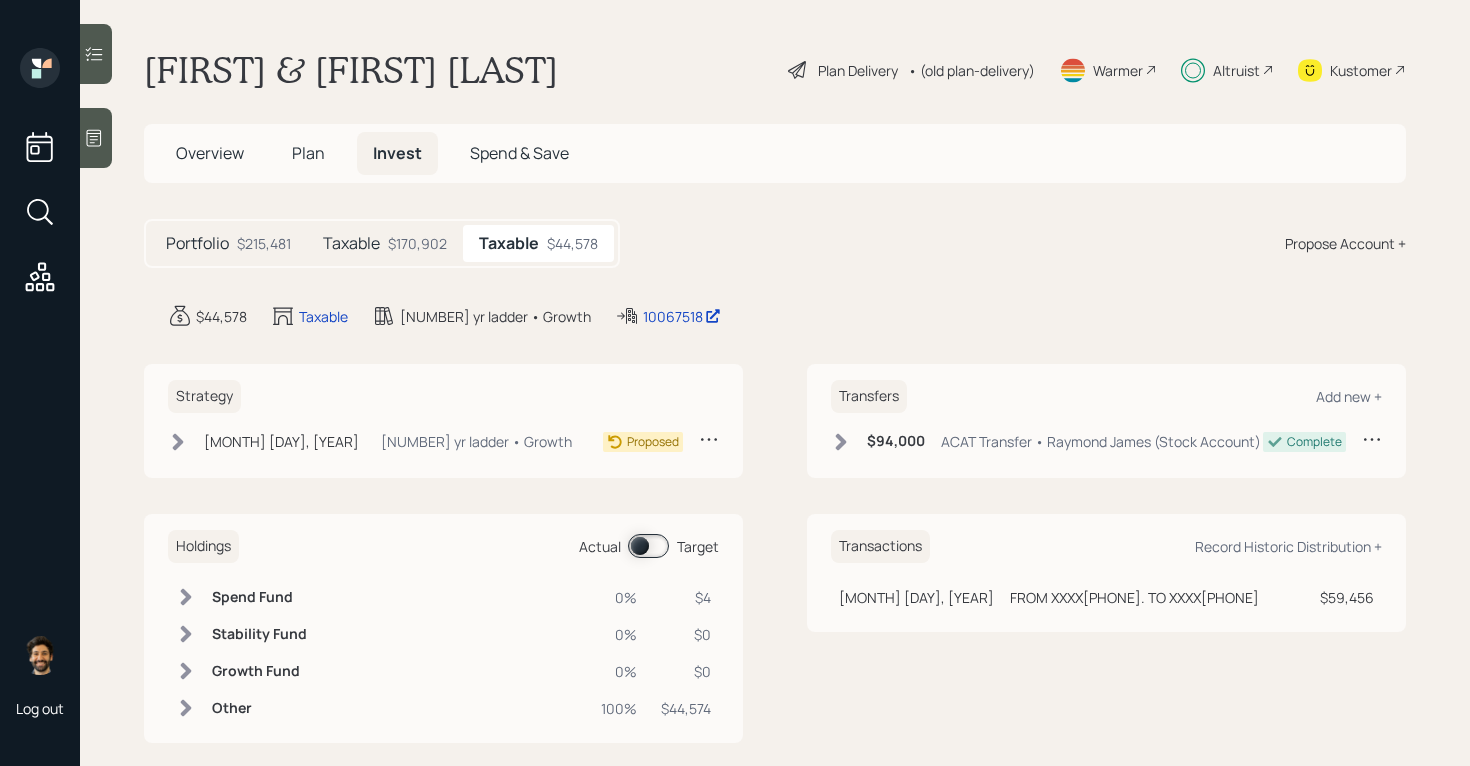 click on "Taxable" at bounding box center [351, 243] 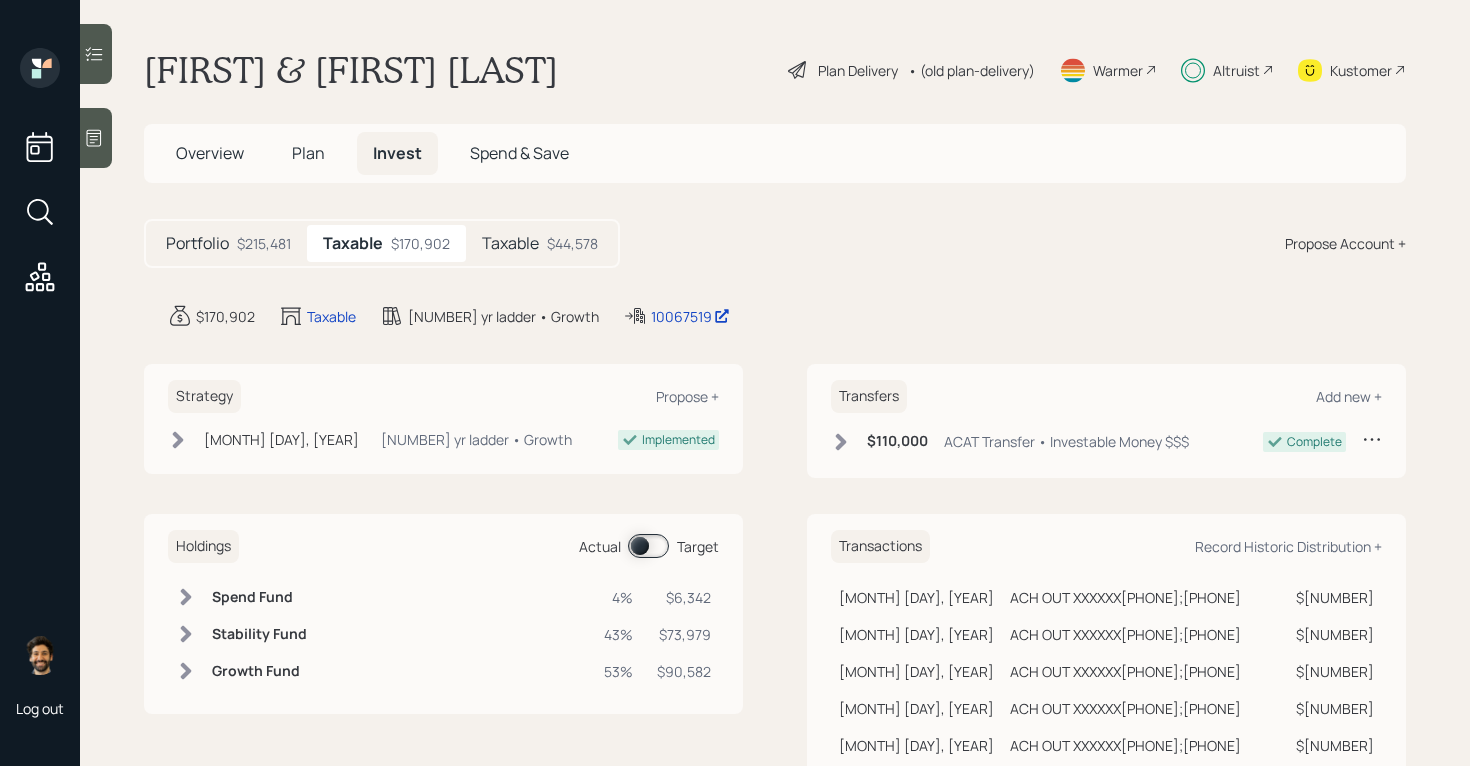 click on "Taxable [AMOUNT]" at bounding box center (540, 243) 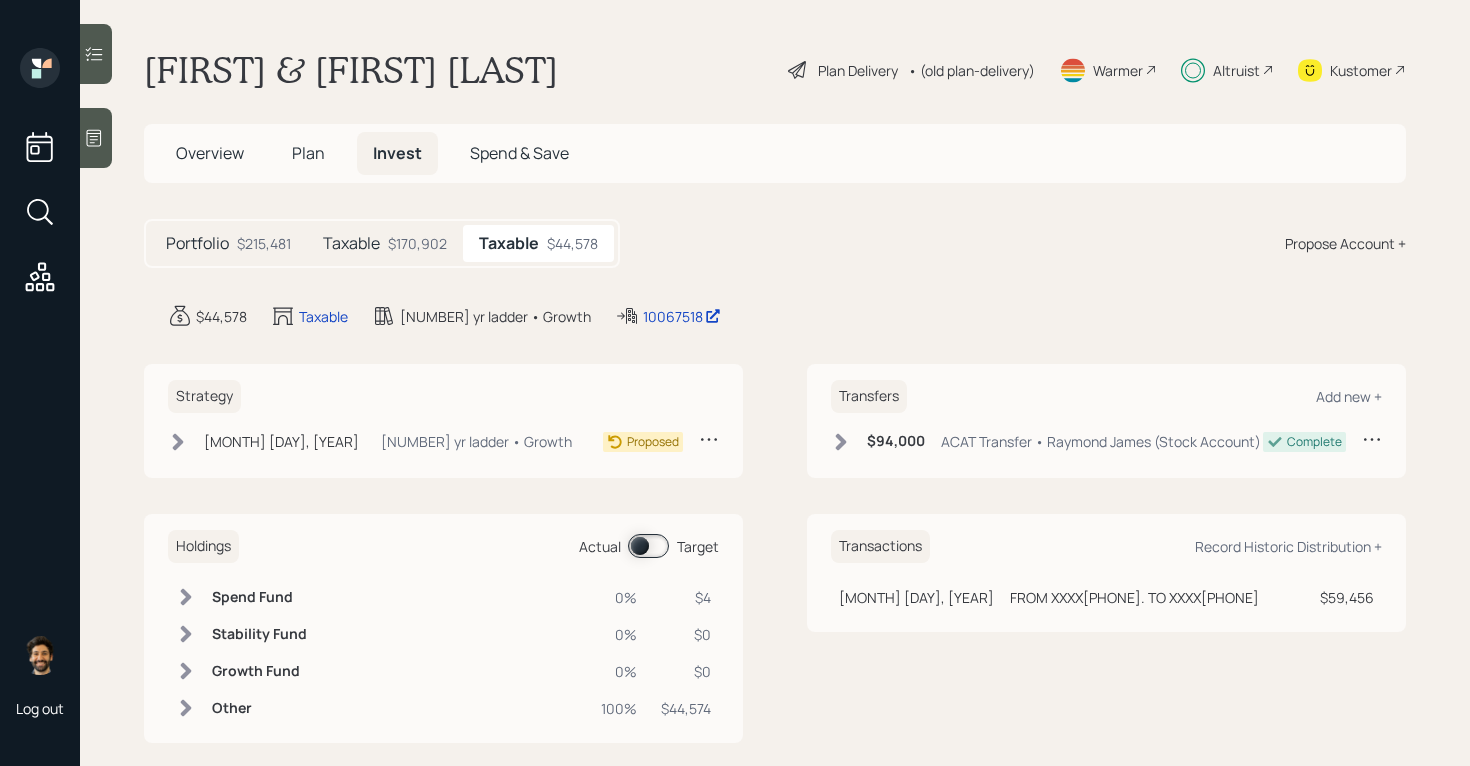 click on "Taxable $170,902" at bounding box center (385, 243) 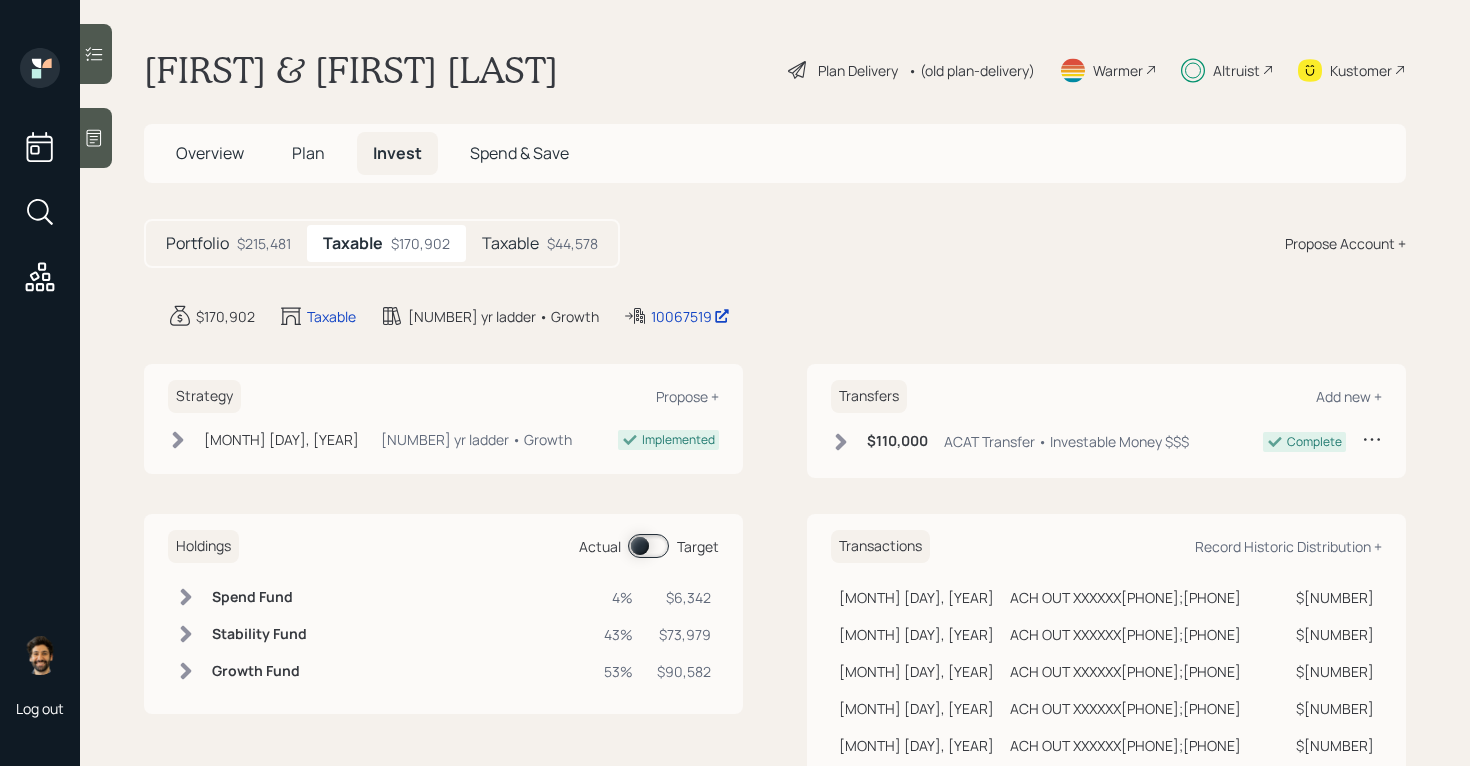 click on "• (old plan-delivery)" at bounding box center [971, 70] 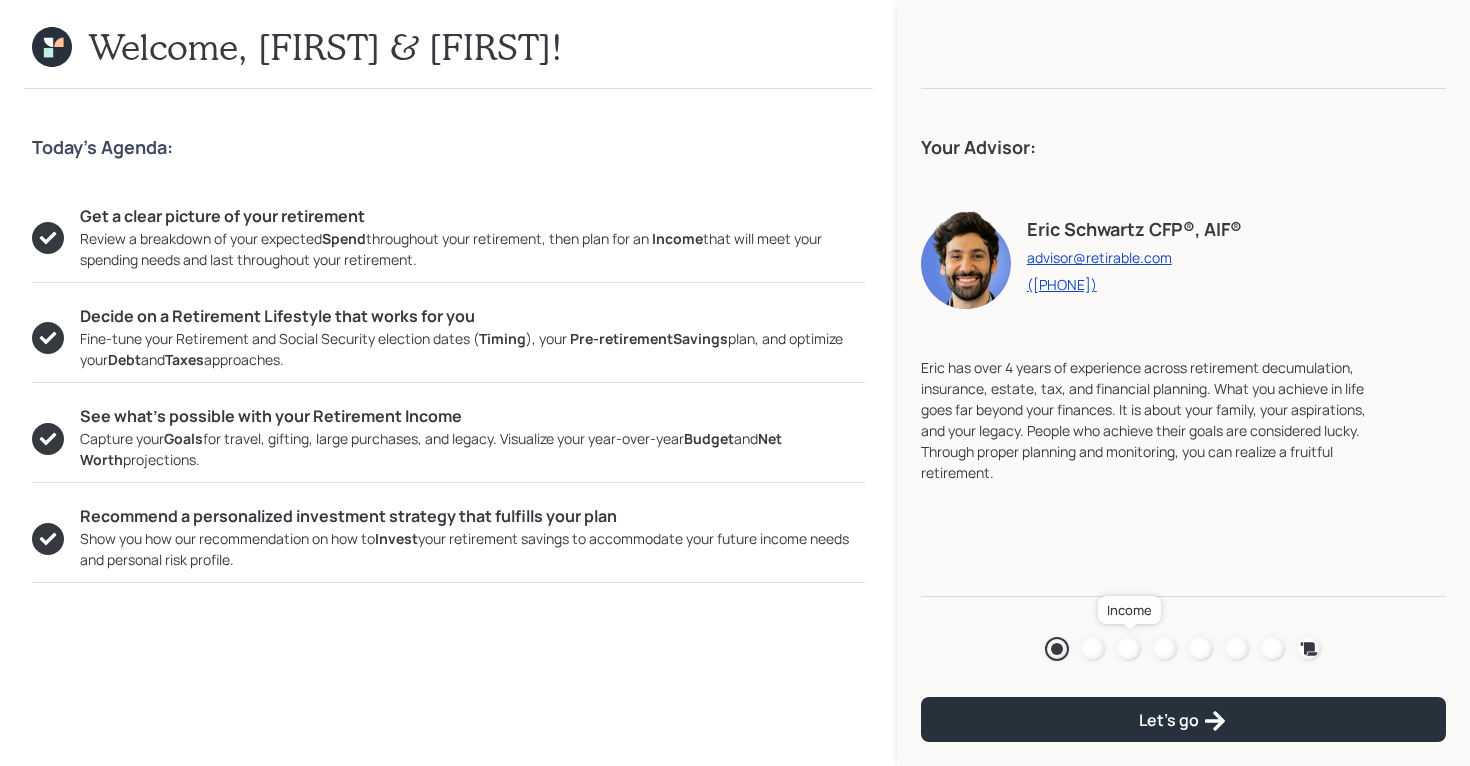 click at bounding box center (1129, 649) 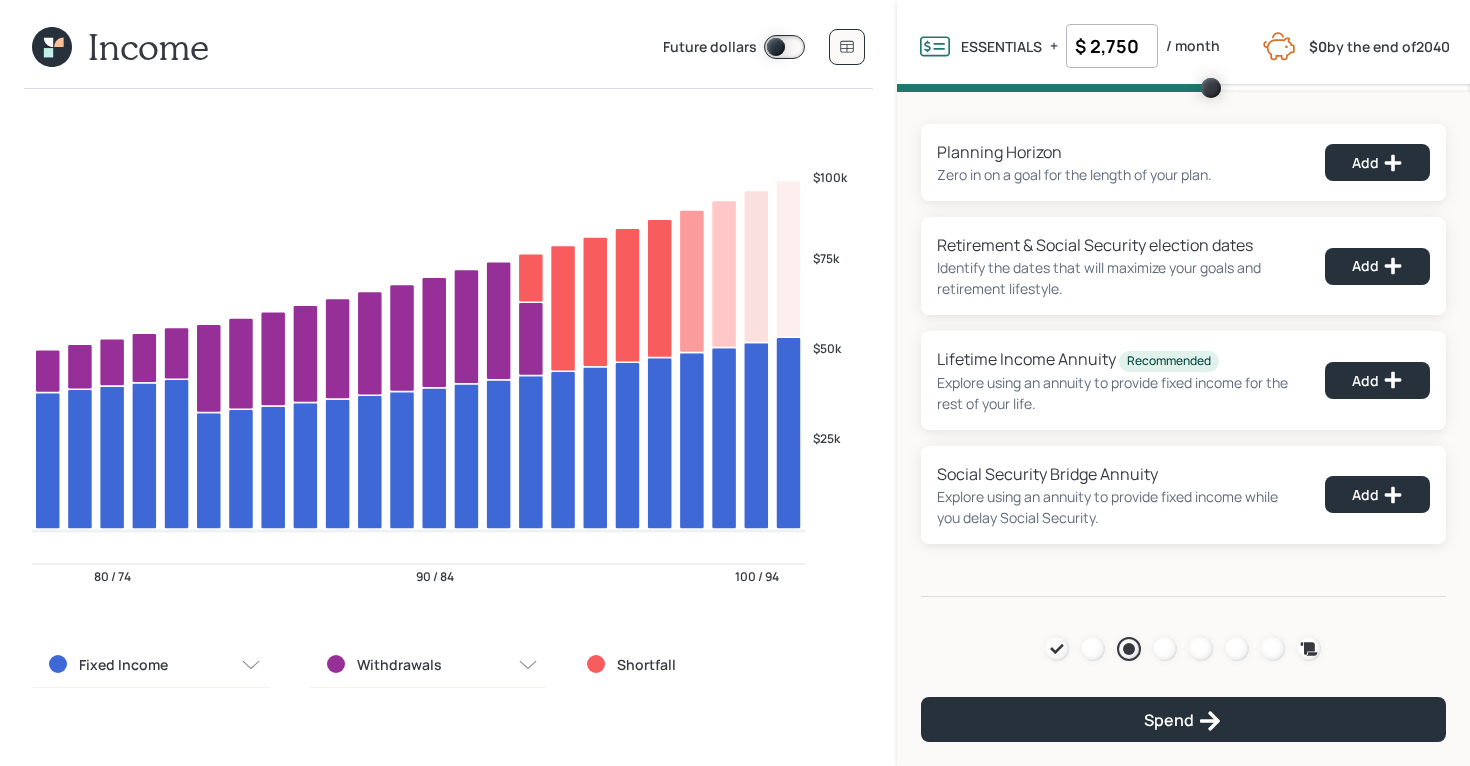 click 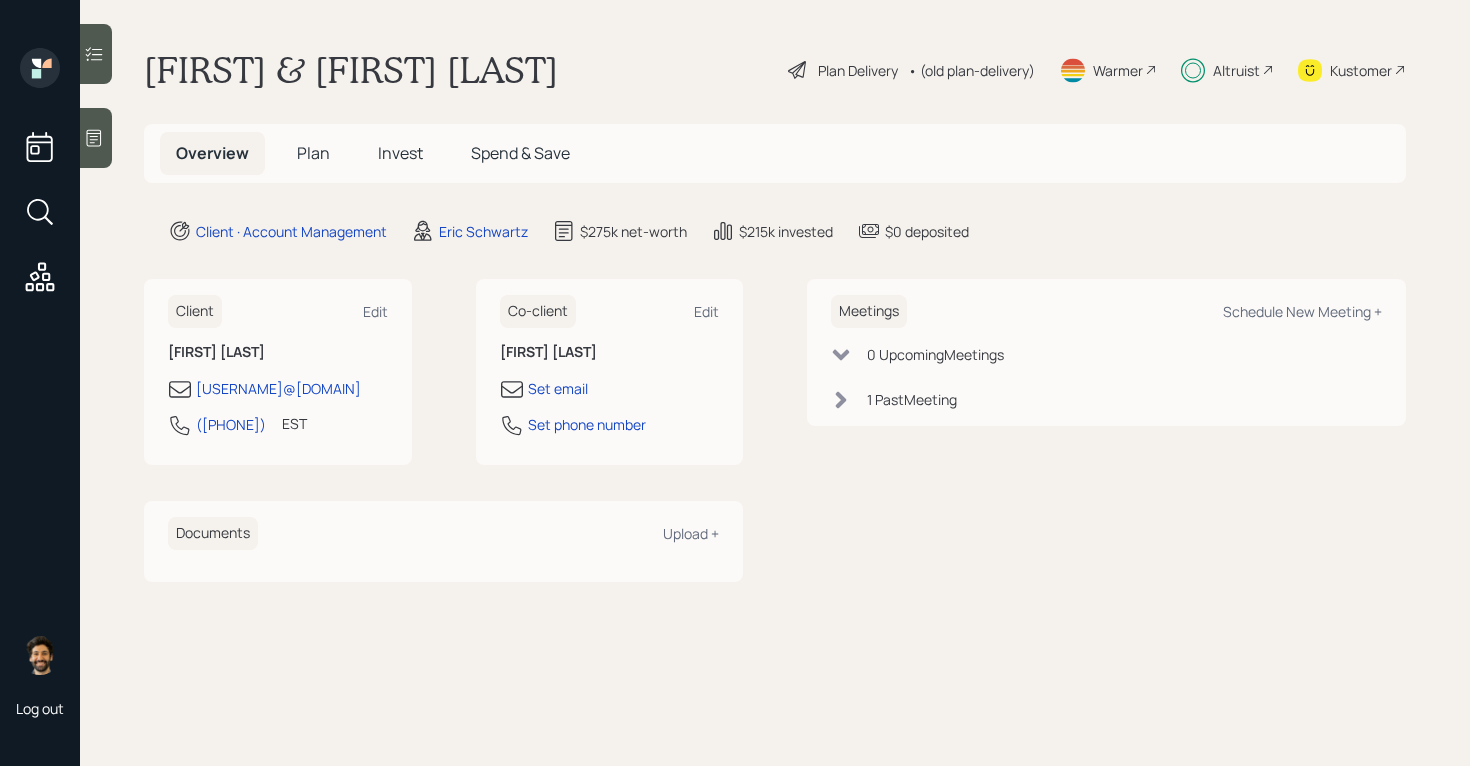click on "Plan" at bounding box center [313, 153] 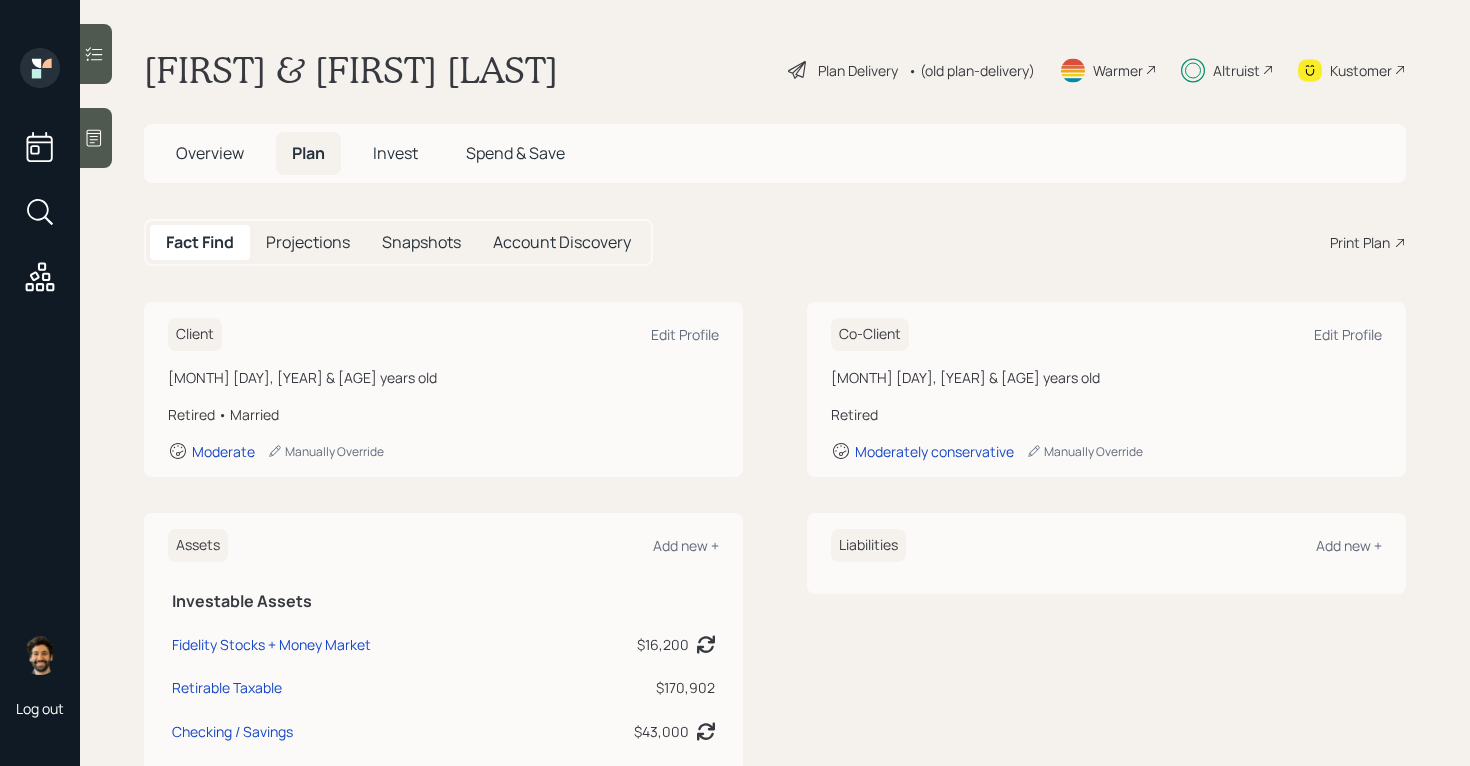 click on "Fact Find Projections Snapshots Account Discovery Print Plan" at bounding box center [775, 242] 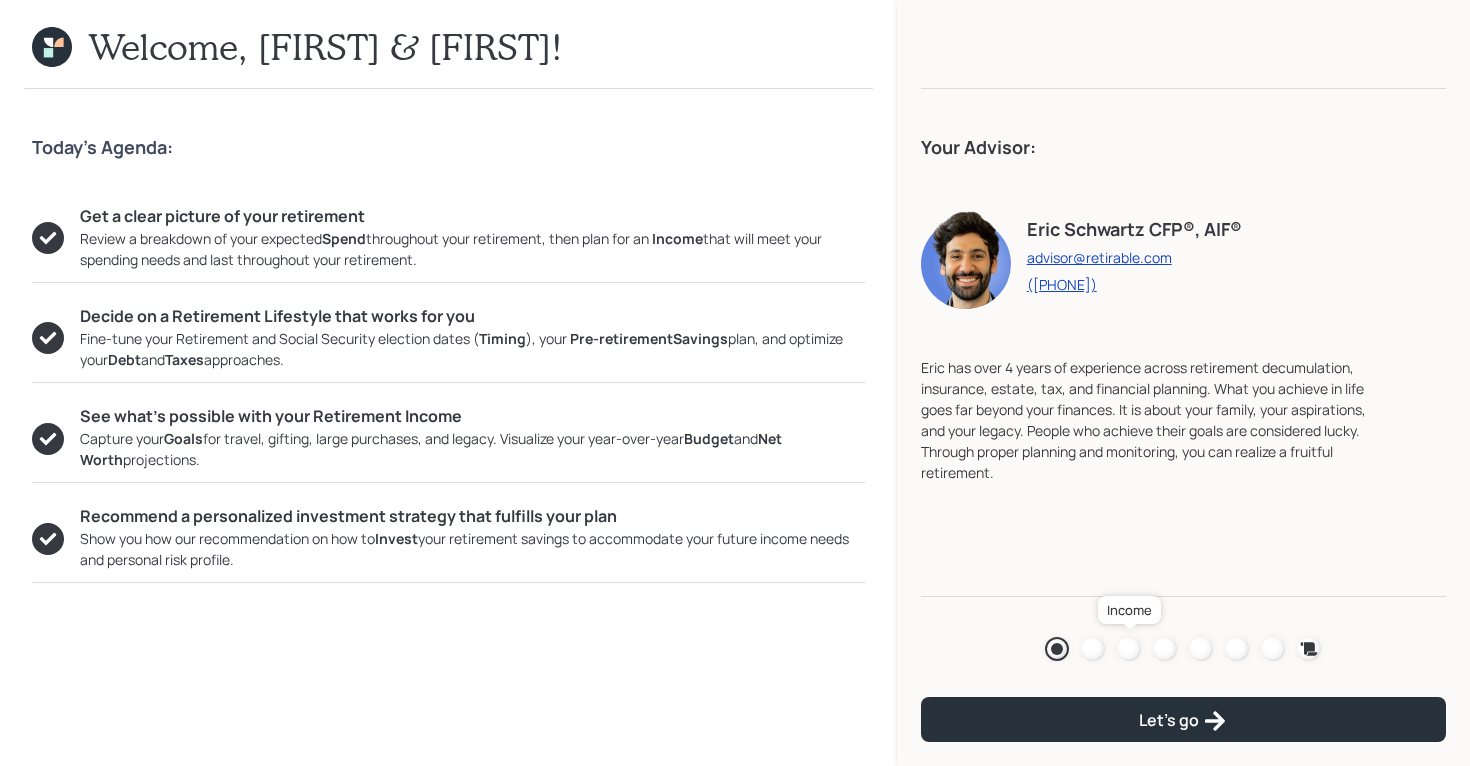 click at bounding box center [1129, 649] 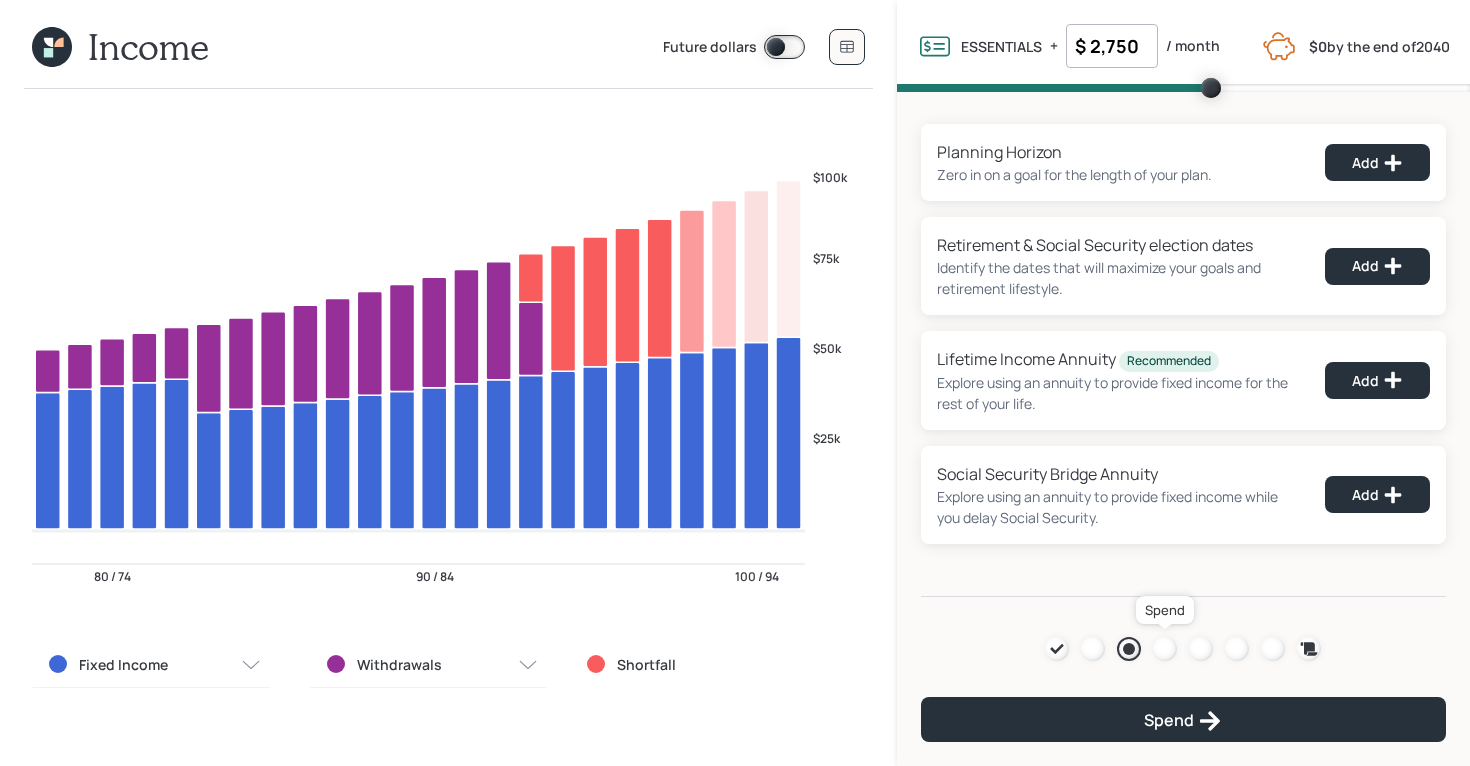 click at bounding box center [1165, 649] 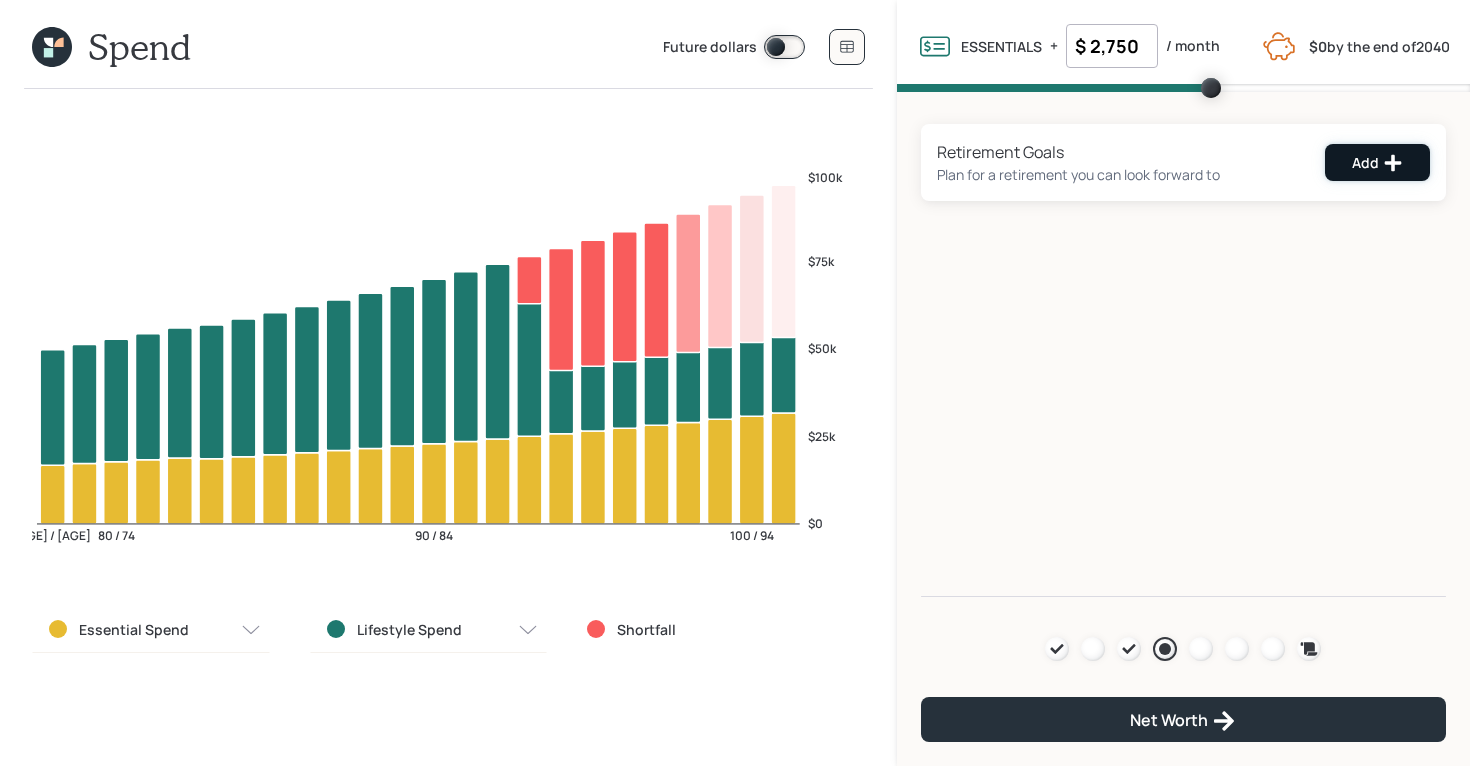 click 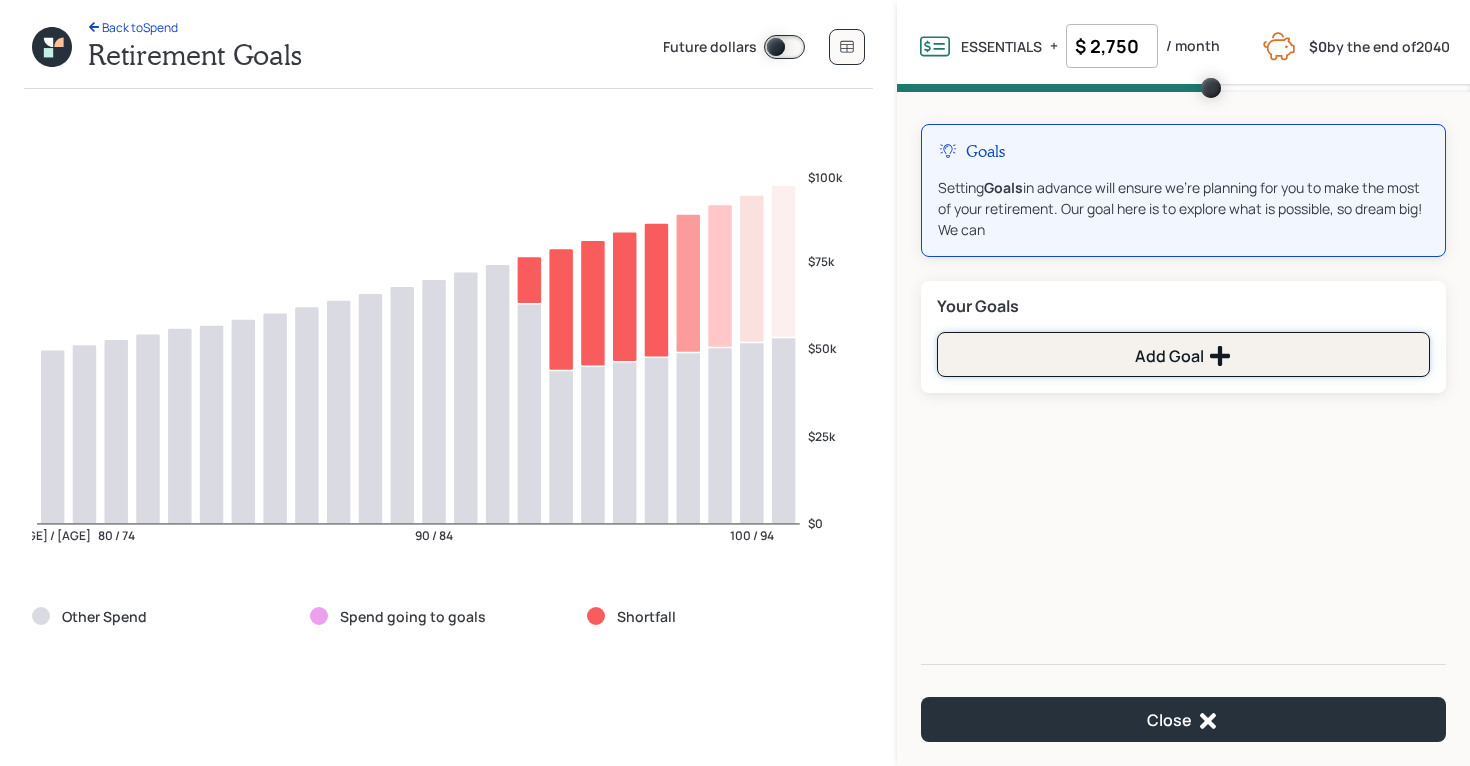 click on "Add Goal" at bounding box center (1183, 354) 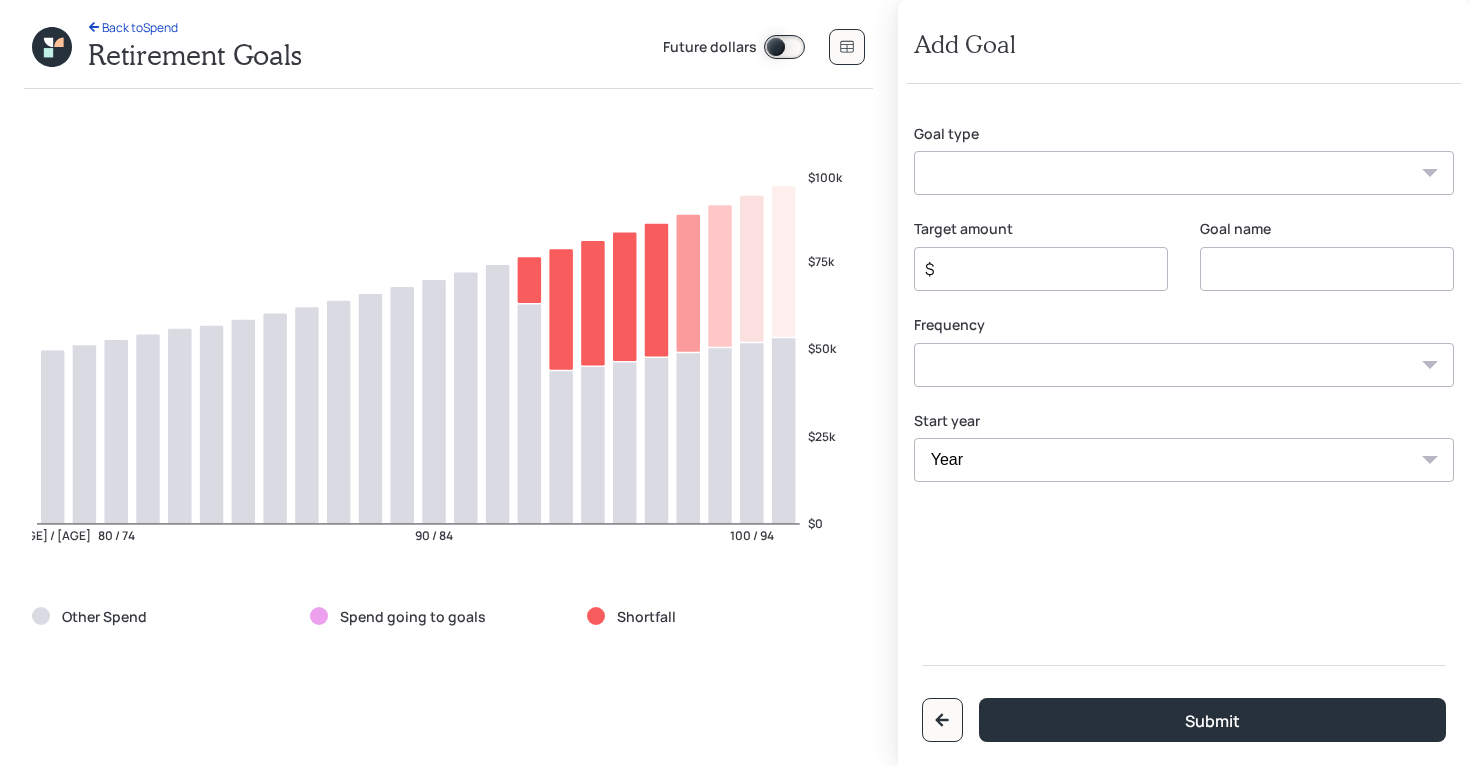 click on "Create an emergency fund Donate to charity Purchase a home Make a purchase Support a dependent Plan for travel Purchase a car Leave an inheritance Other" at bounding box center [1184, 173] 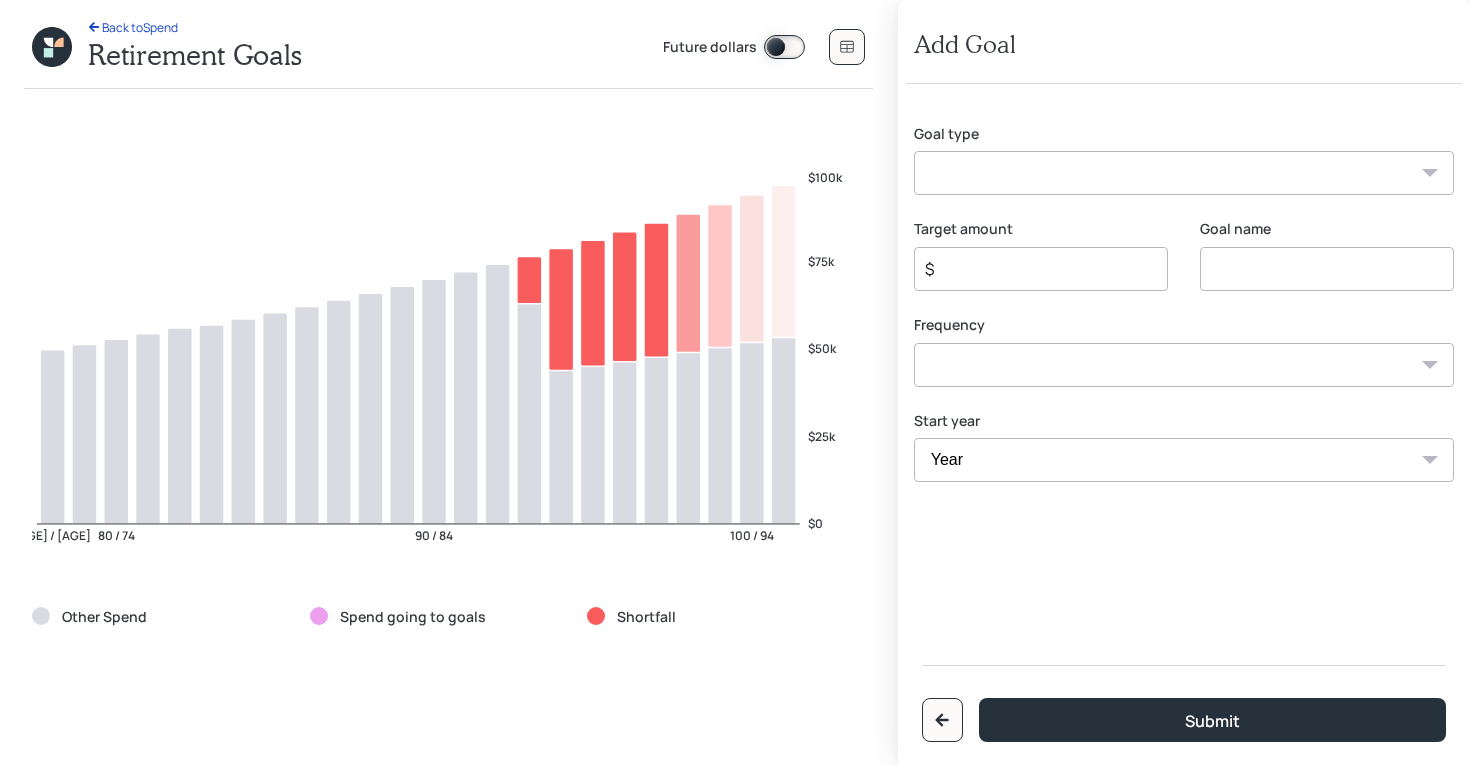 select on "other" 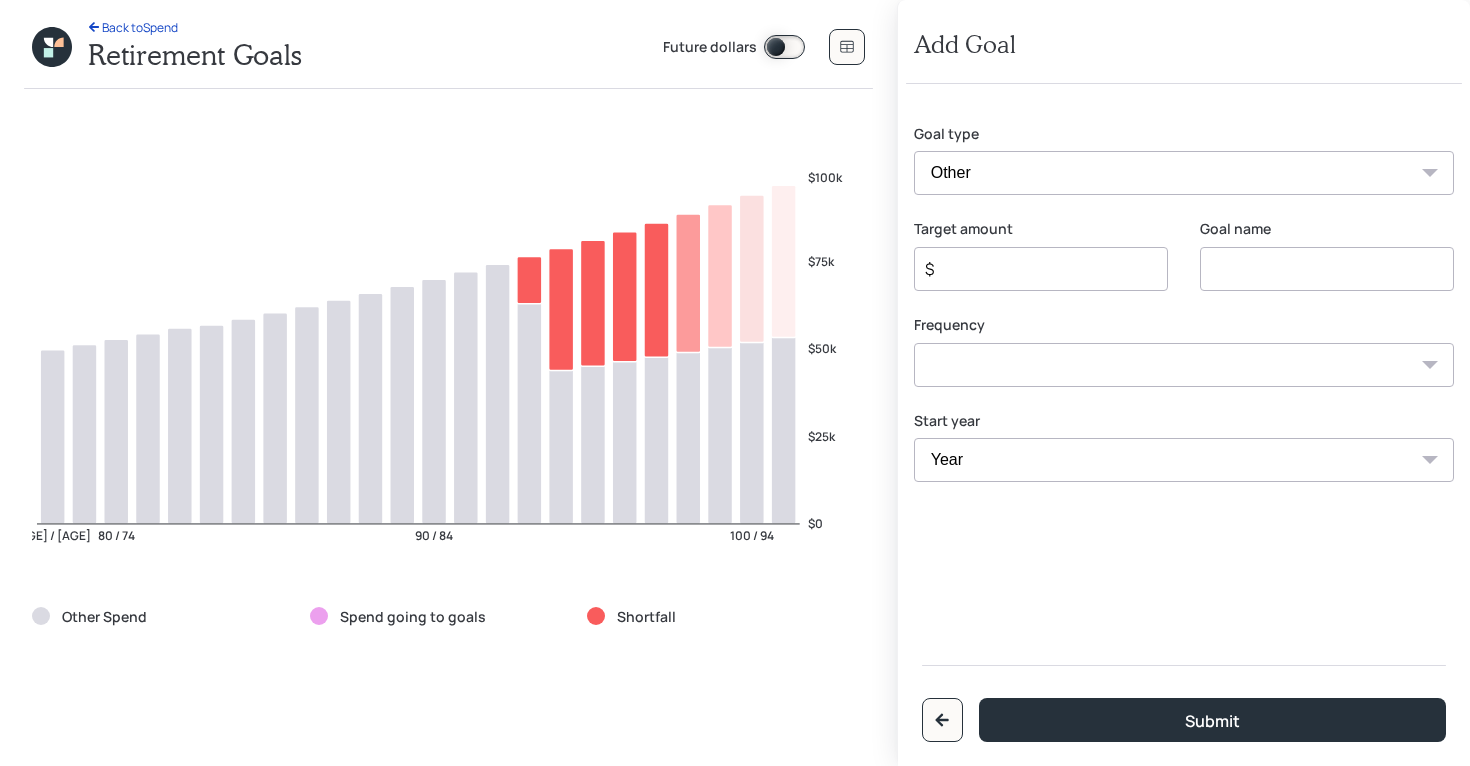 type on "Other" 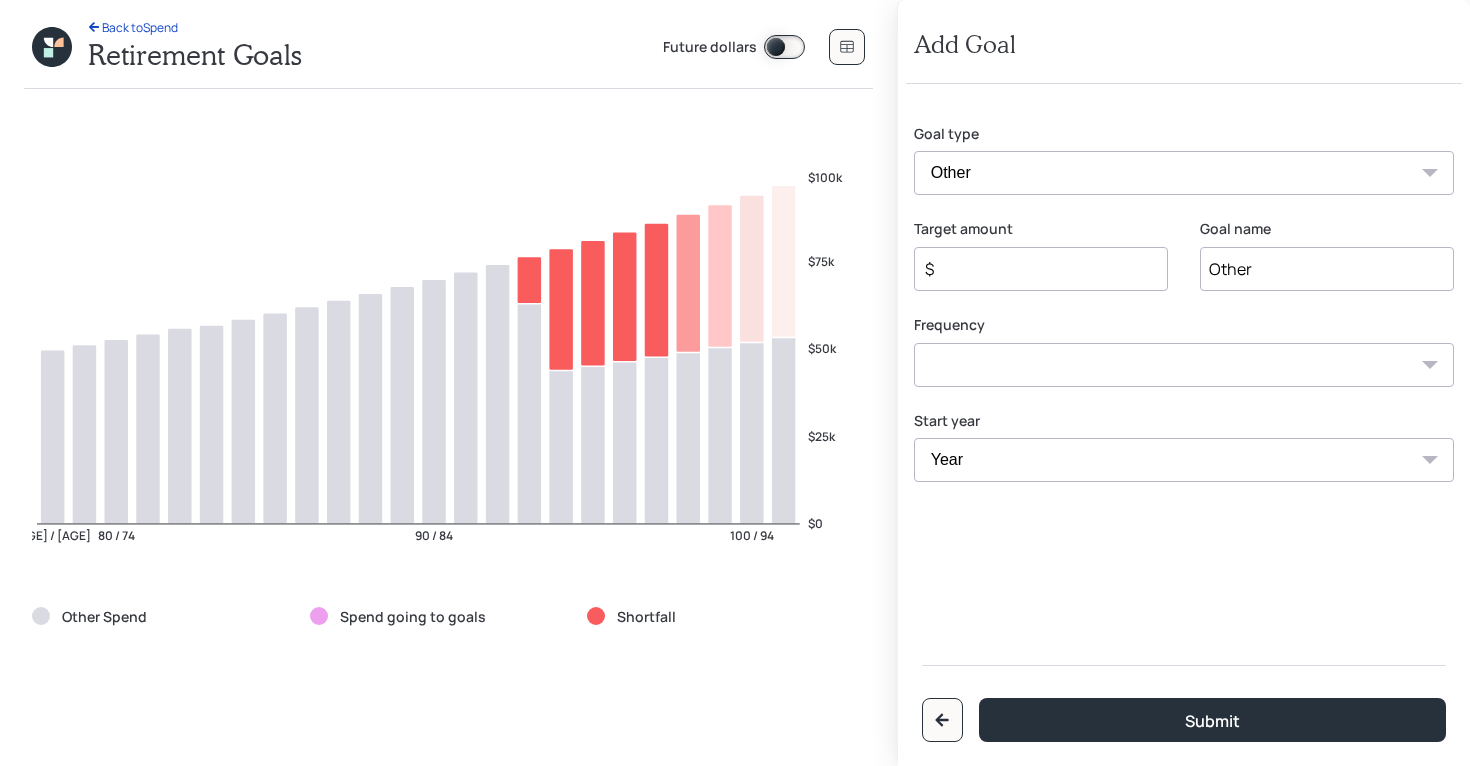 click on "$" at bounding box center (1033, 269) 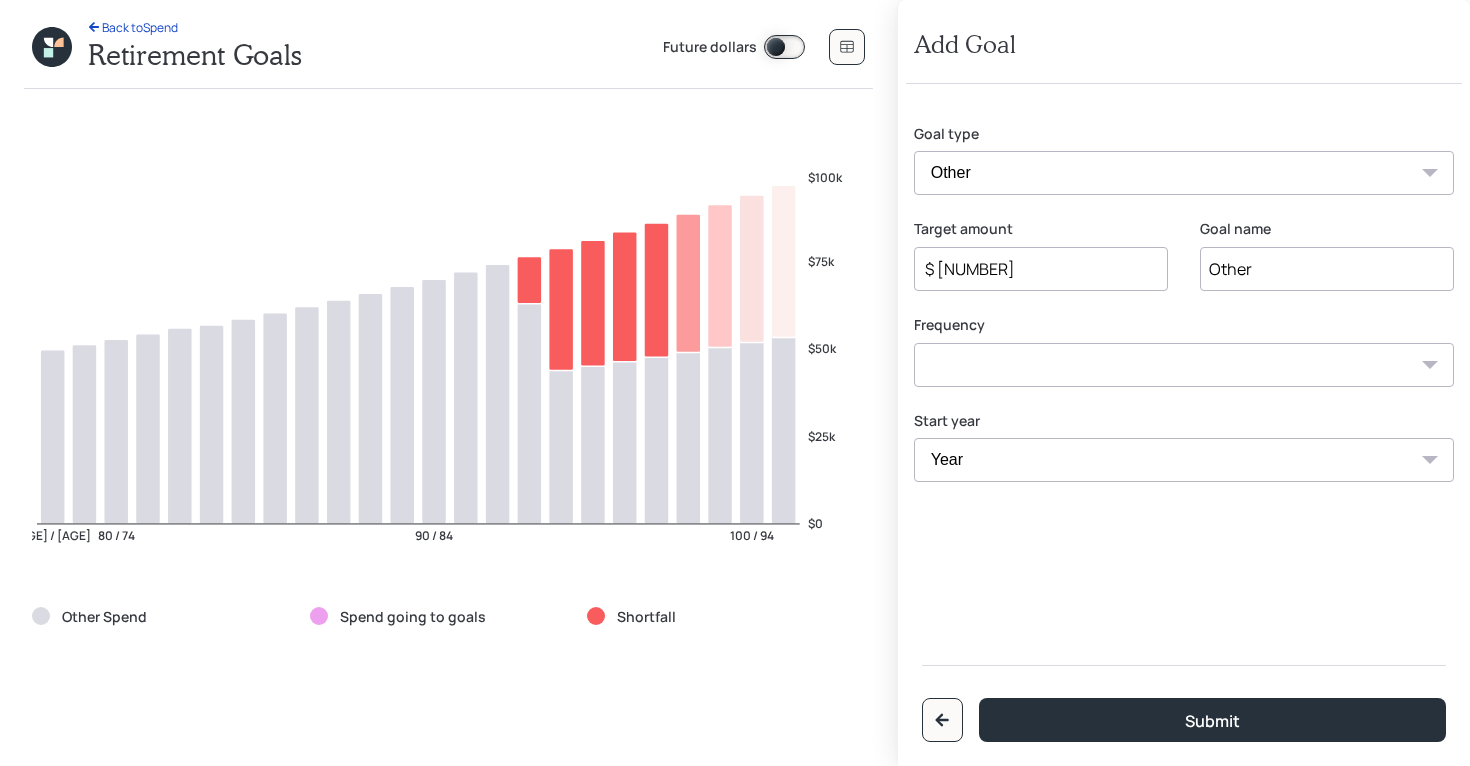 type on "$ 6,000" 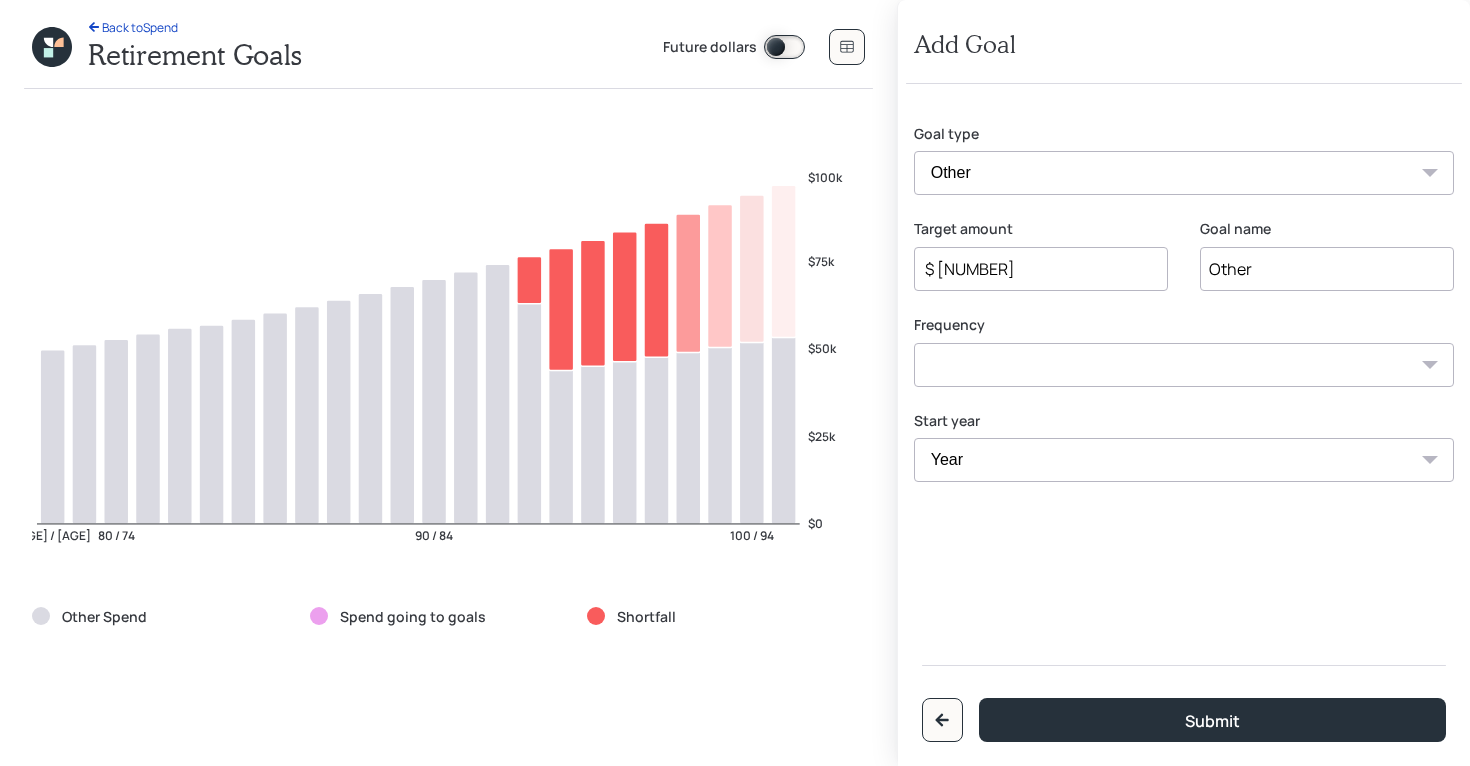 click on "One time Every 1 year Every 2 years Every 3 years Every 4 years Every 5 years Every 6 years Every 7 years Every 8 years Every 9 years" at bounding box center (1184, 365) 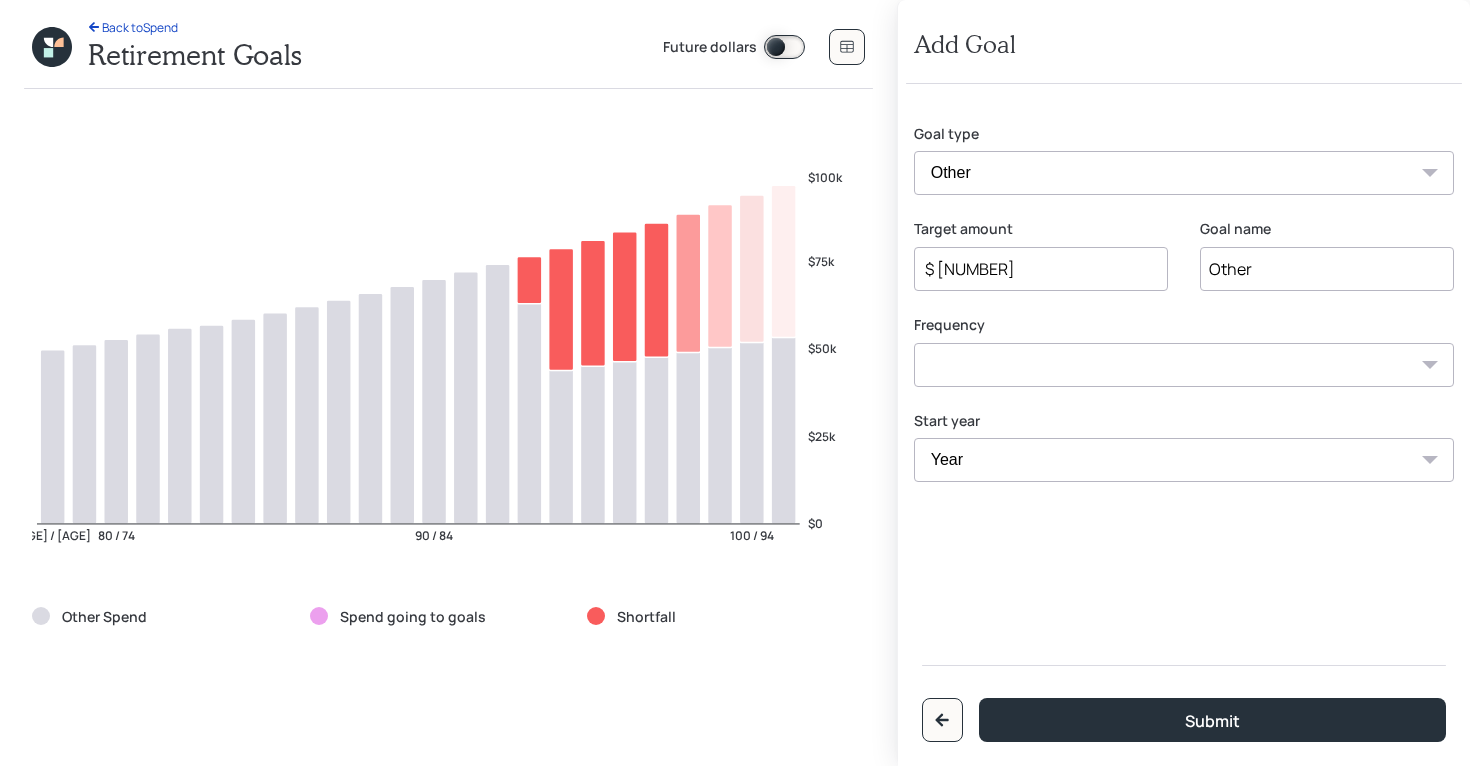 select on "0" 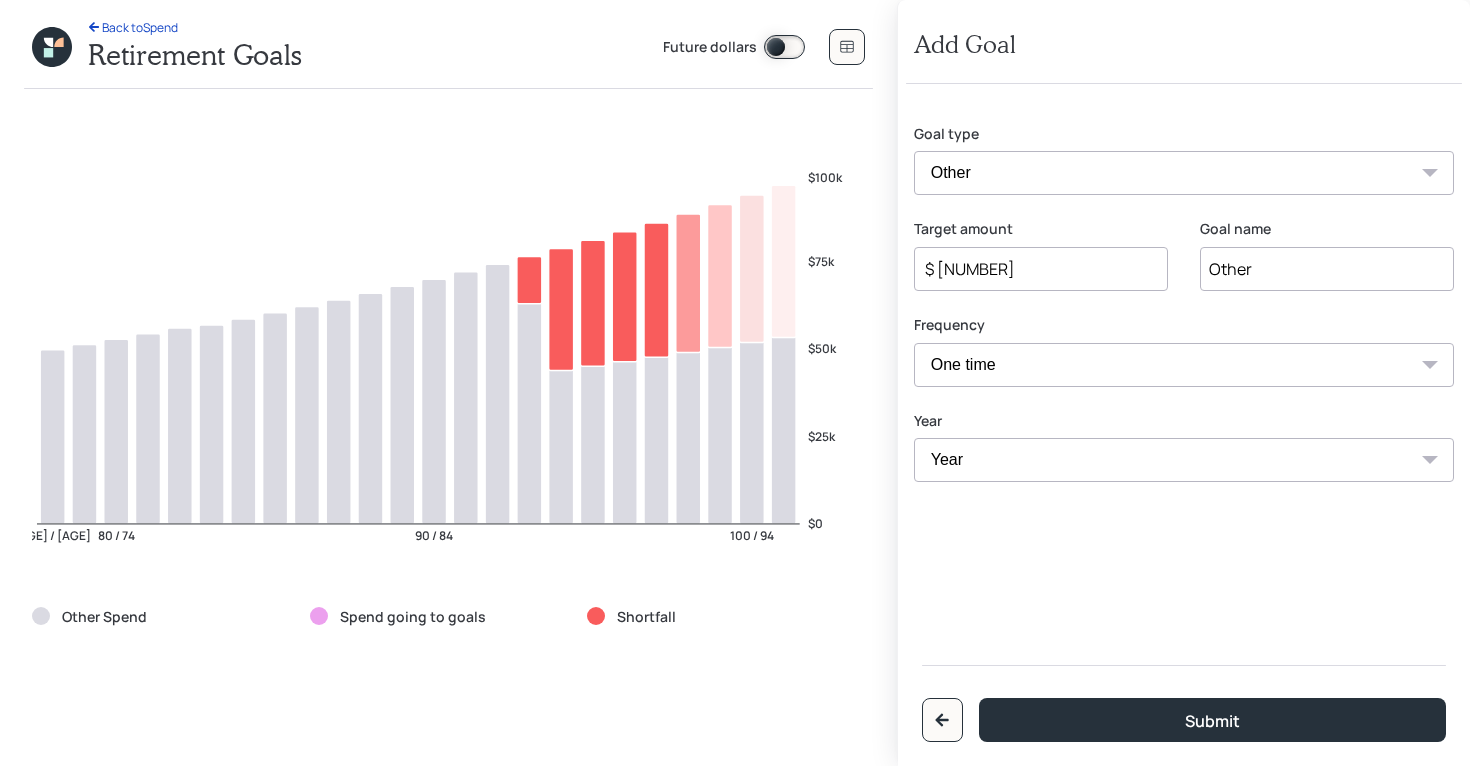 click on "Year 2025 2026 2027 2028 2029 2030 2031 2032 2033 2034 2035 2036 2037 2038 2039 2040 2041" at bounding box center (1184, 460) 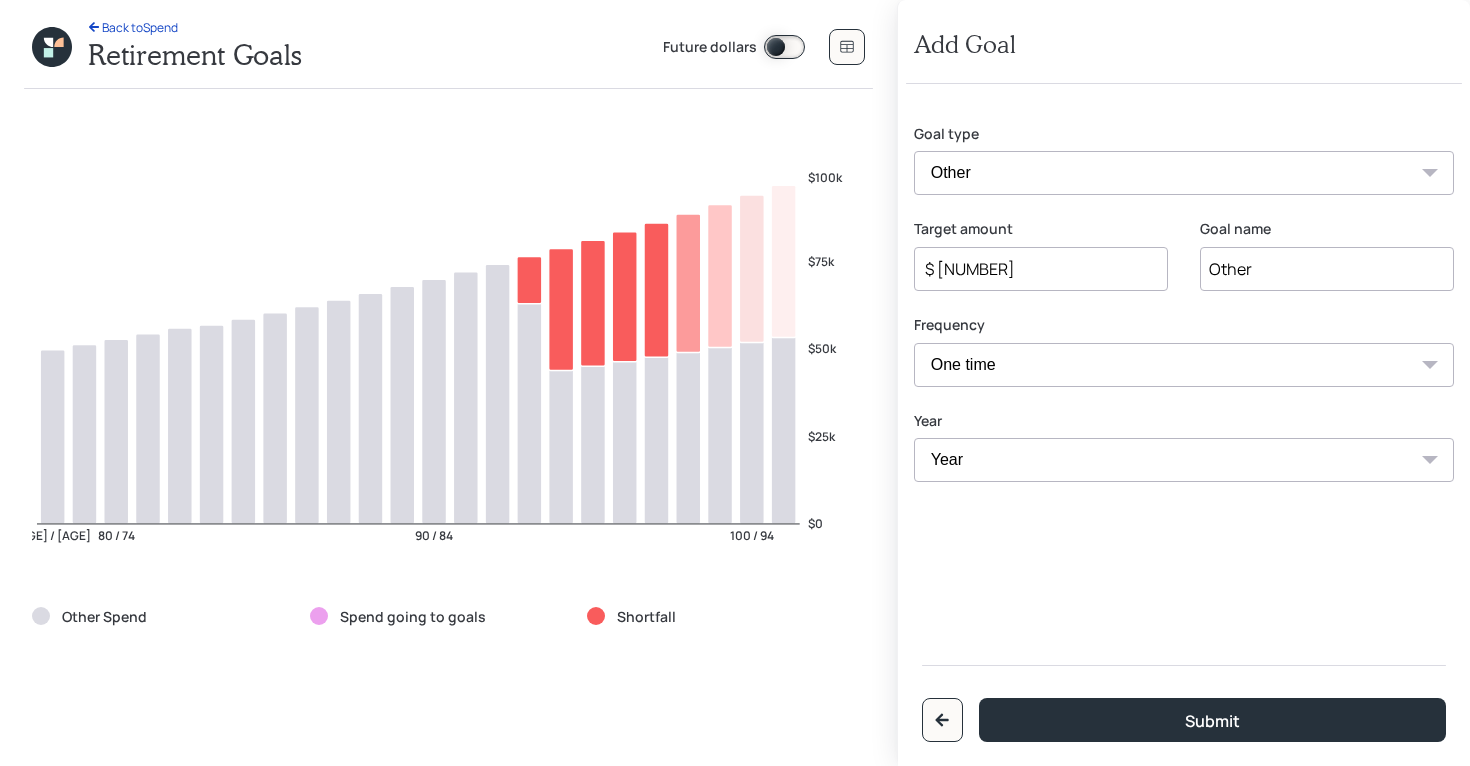 select on "2026" 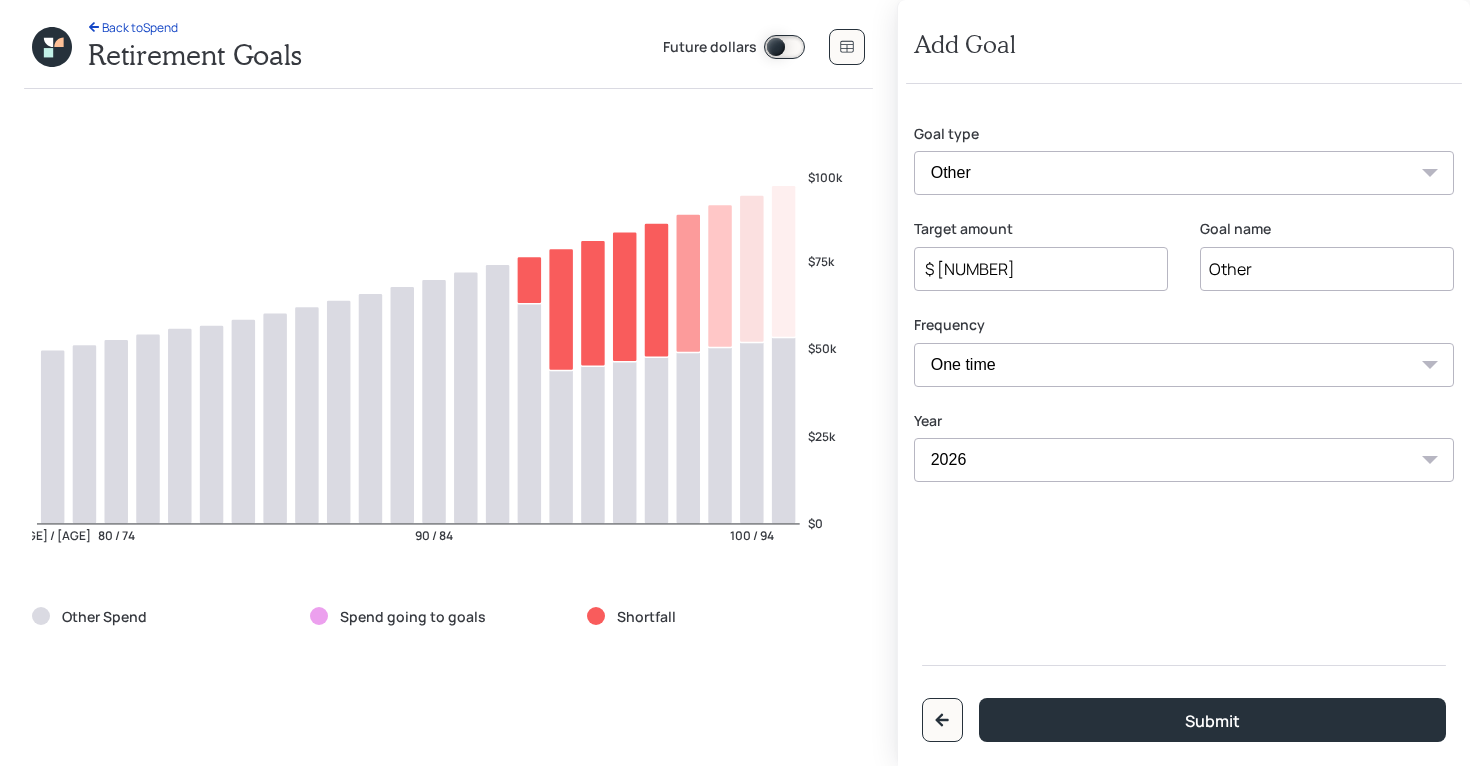 click on "One time Every 1 year Every 2 years Every 3 years Every 4 years Every 5 years Every 6 years Every 7 years Every 8 years Every 9 years" at bounding box center [1184, 365] 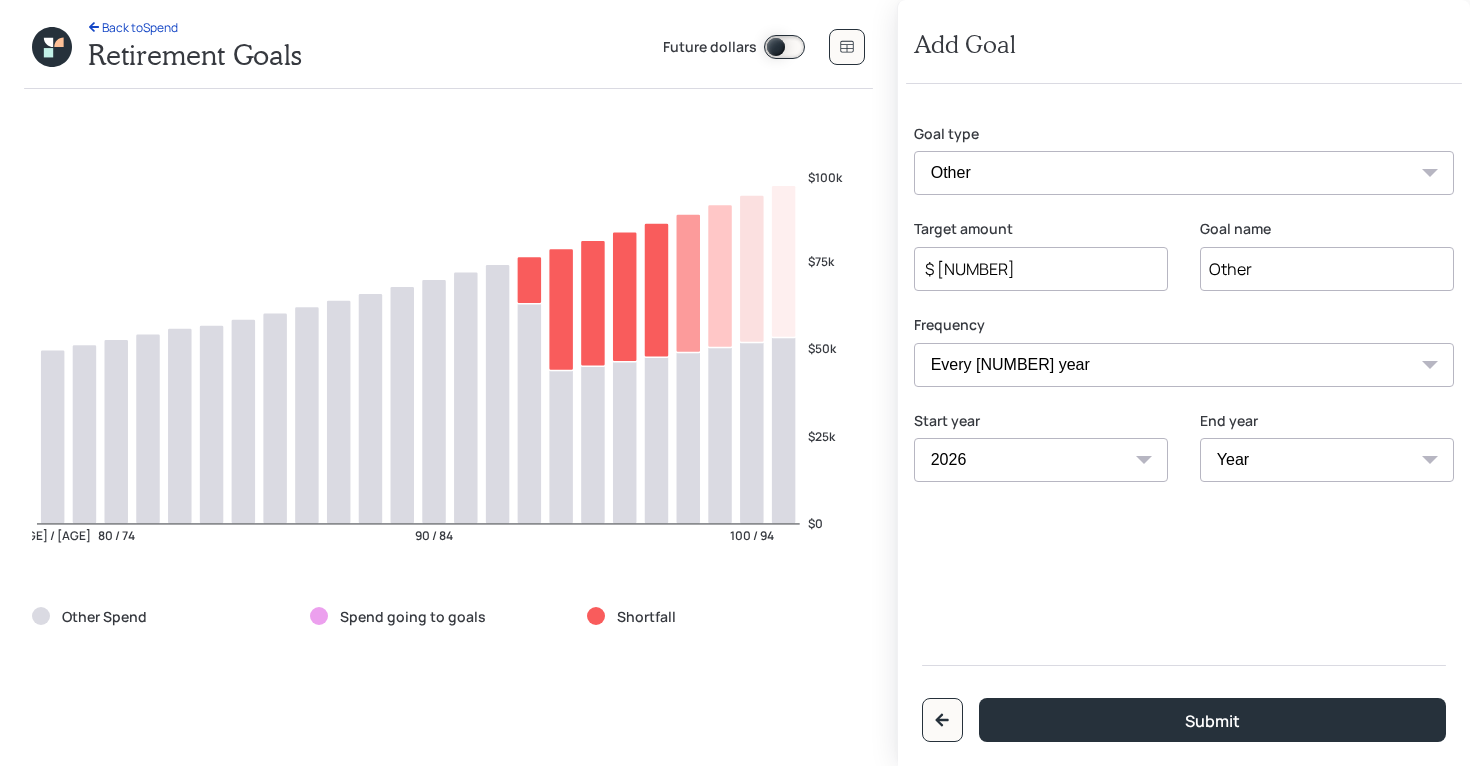 click on "Year 2026 2027 2028 2029 2030 2031 2032 2033 2034 2035 2036 2037 2038 2039 2040 2041" at bounding box center (1327, 460) 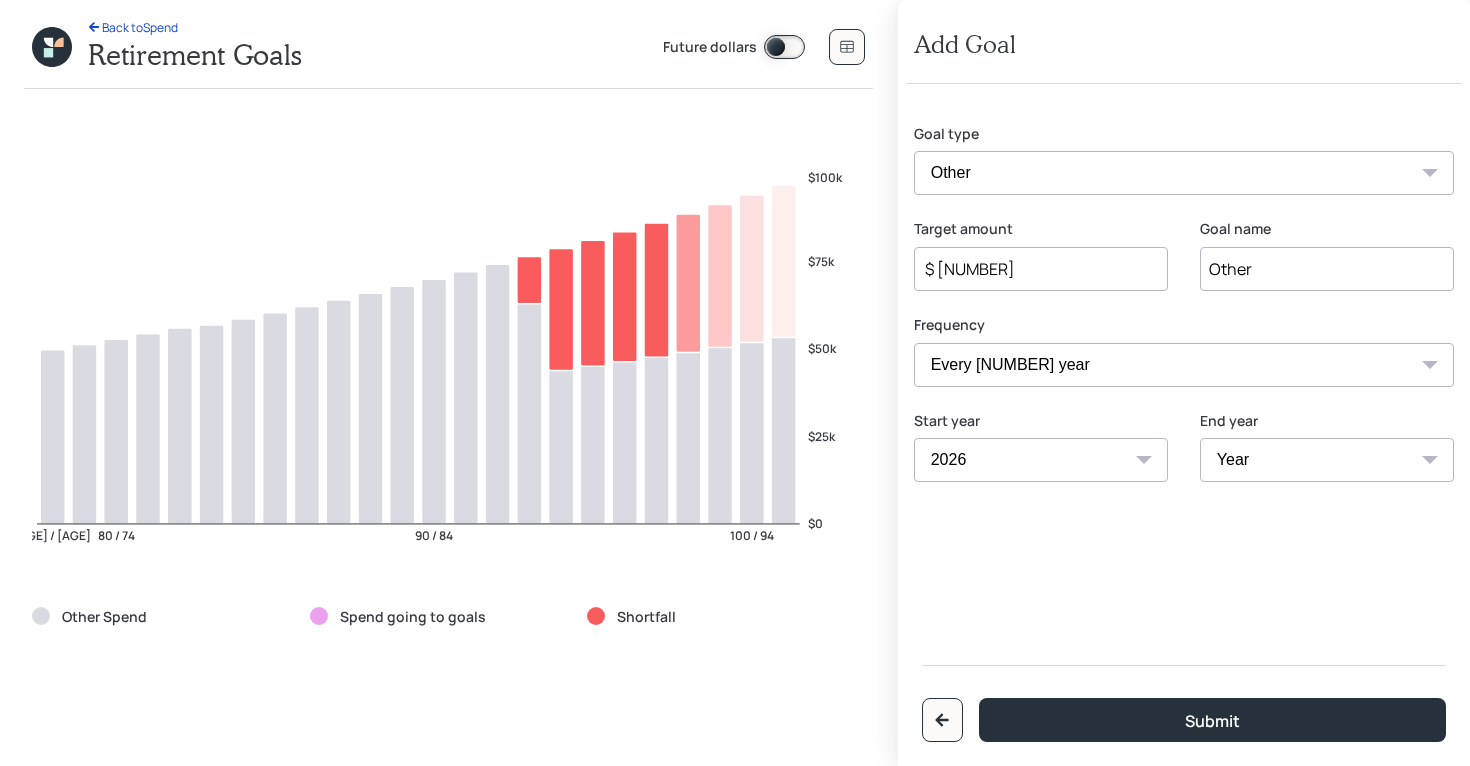 select on "2029" 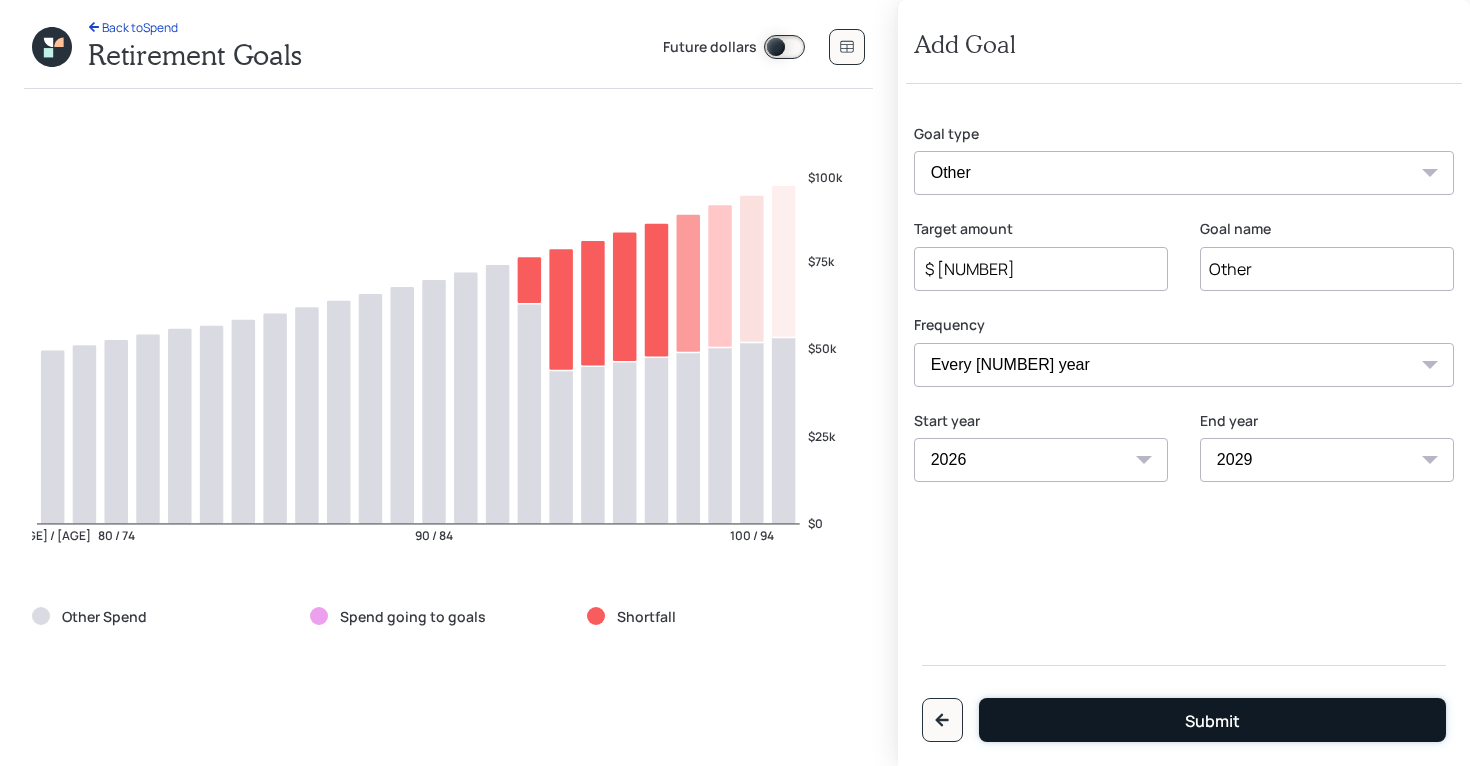 click on "Submit" at bounding box center [1212, 720] 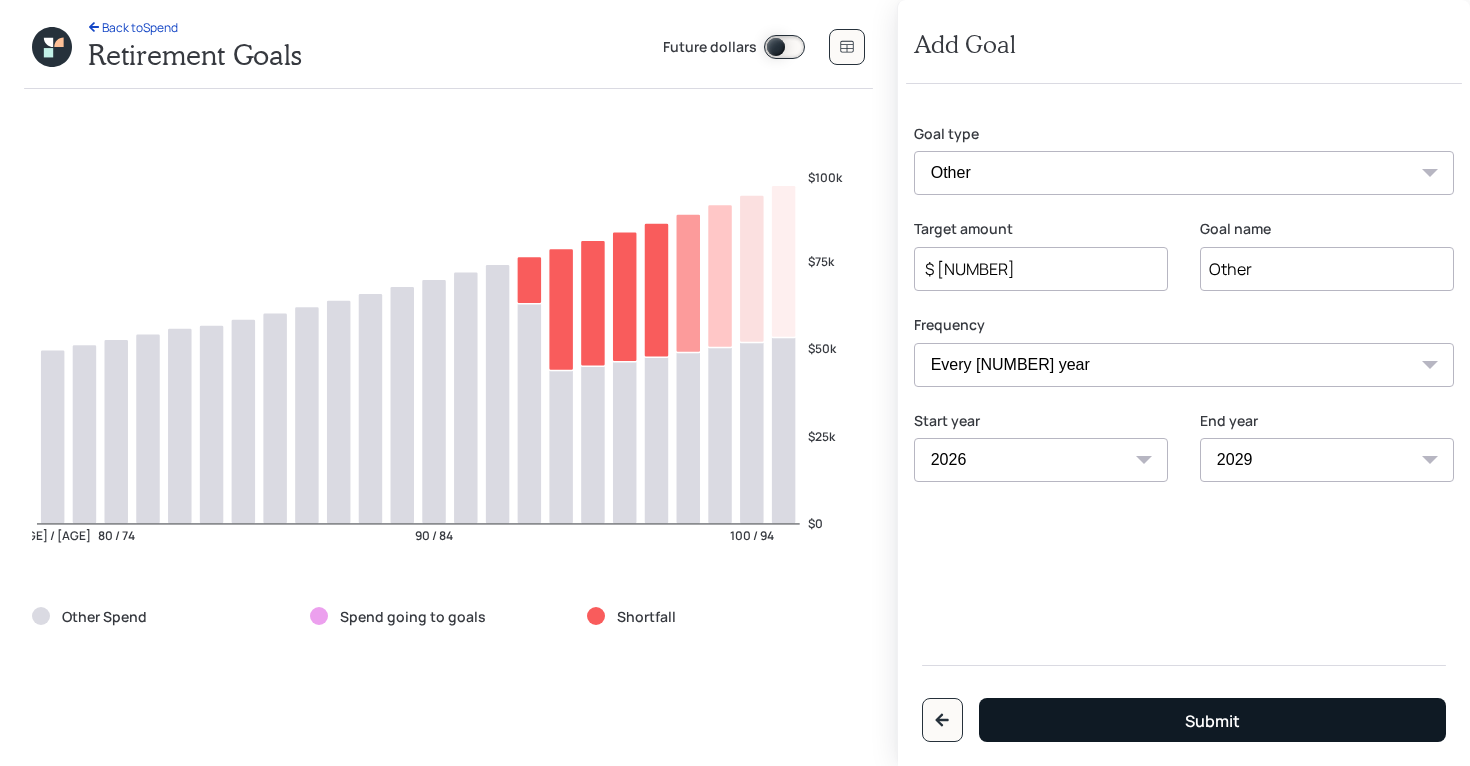 type on "$" 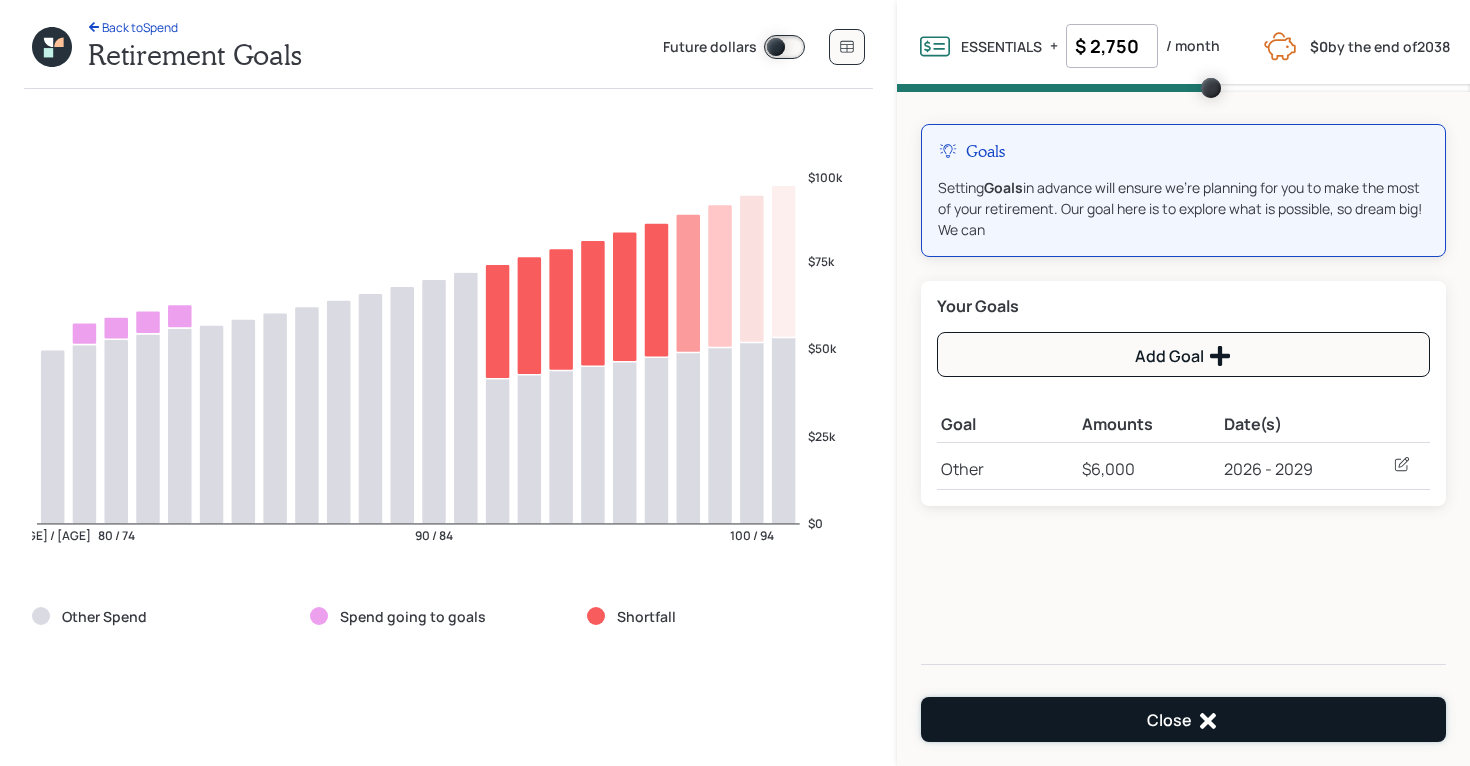 click on "Close" at bounding box center [1183, 719] 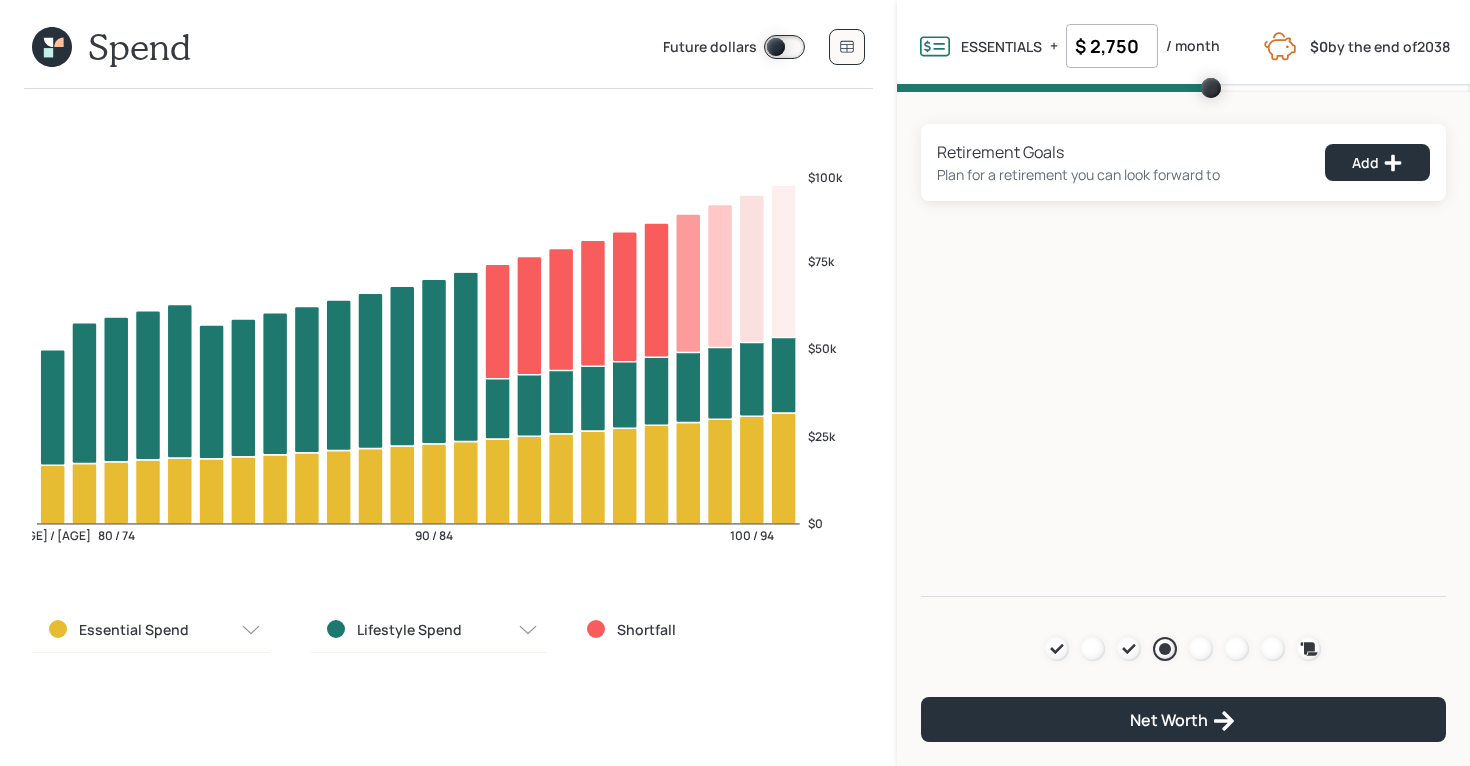 click at bounding box center [1129, 649] 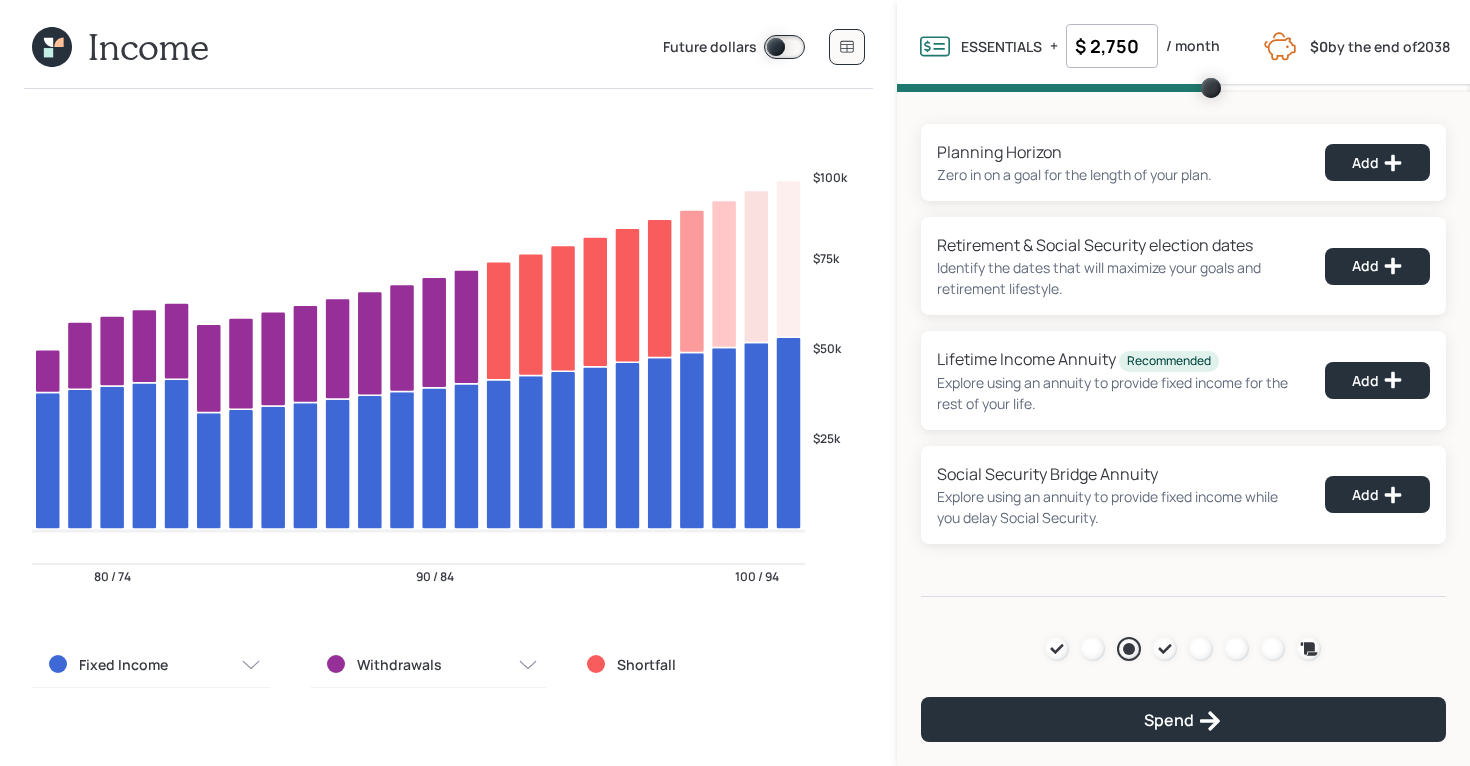 click 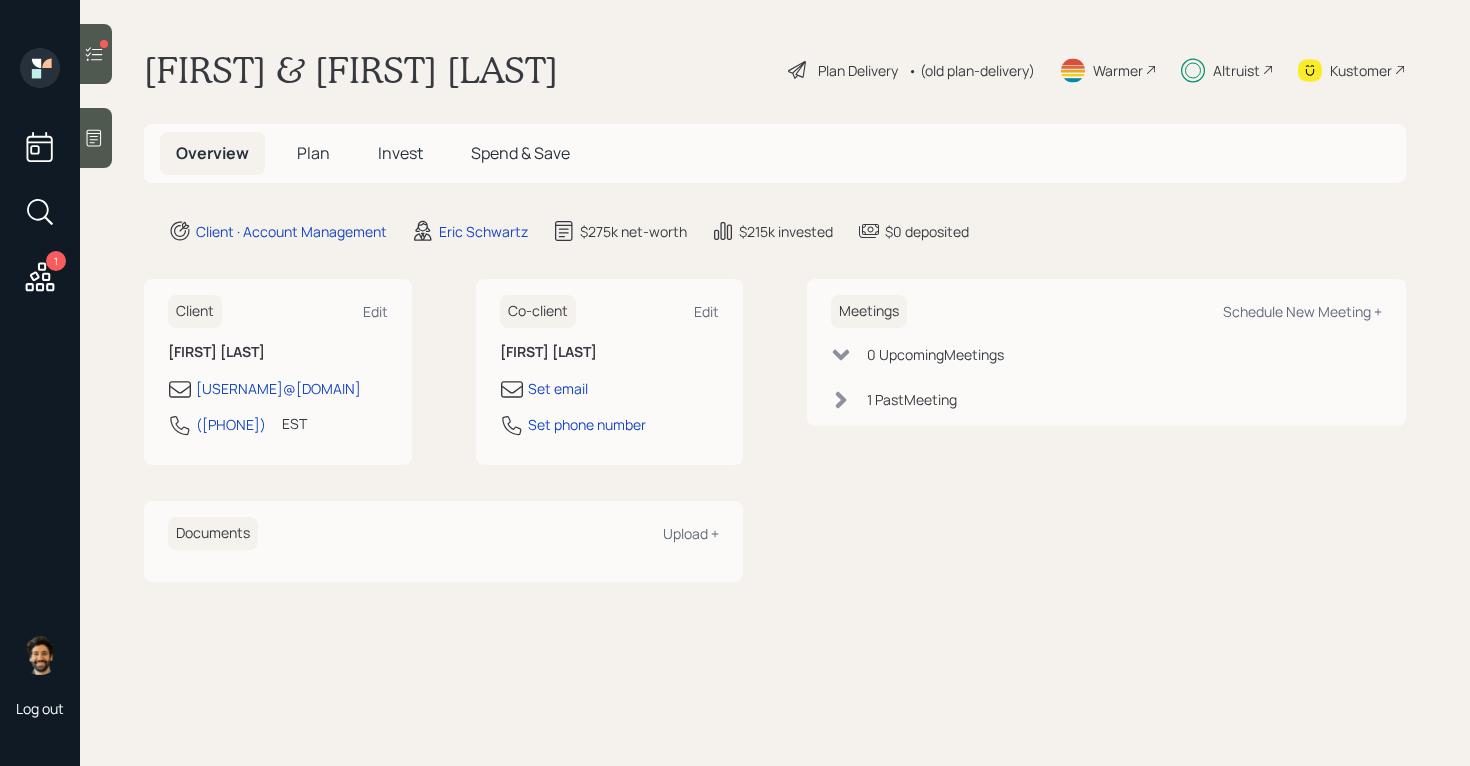 click on "Plan" at bounding box center [313, 153] 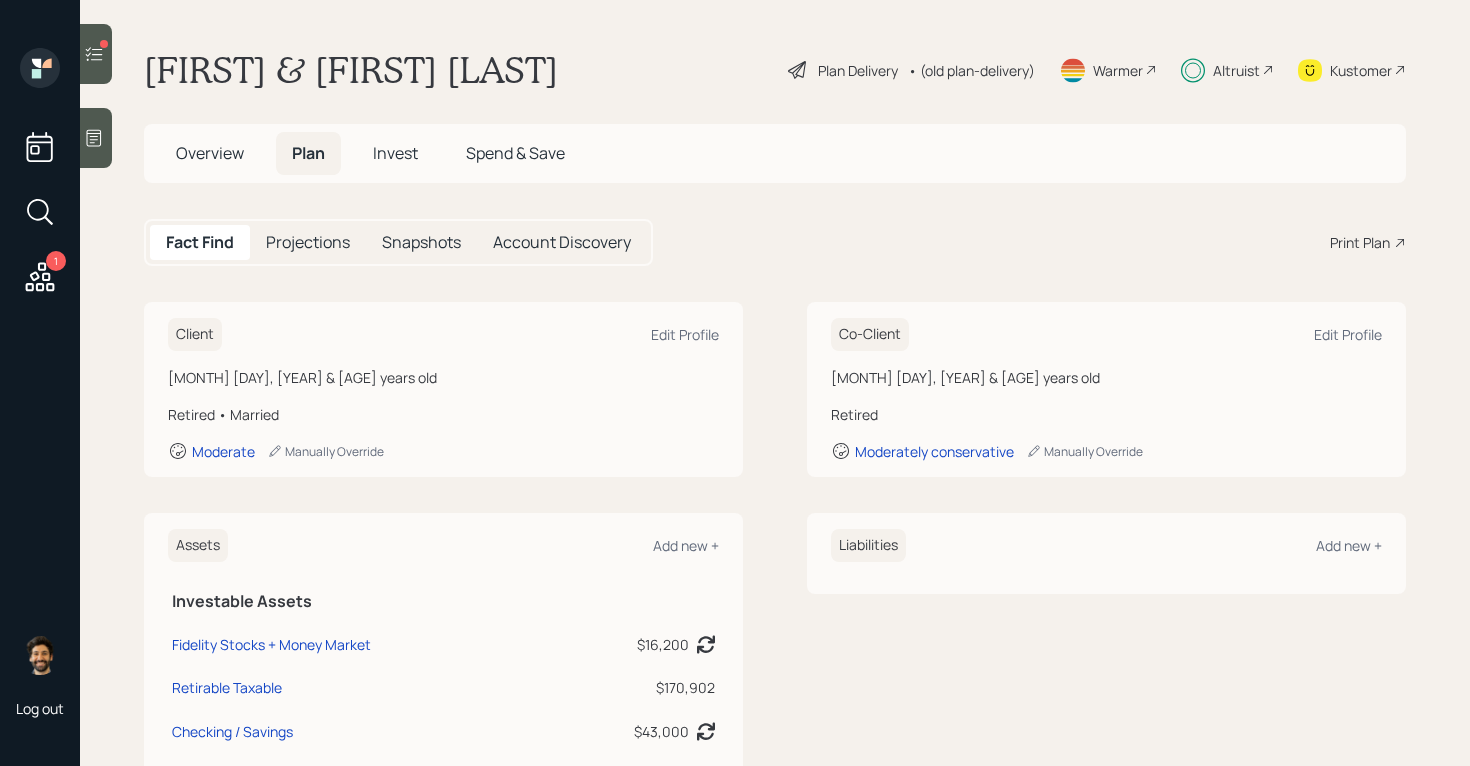click on "Print Plan" at bounding box center [1360, 242] 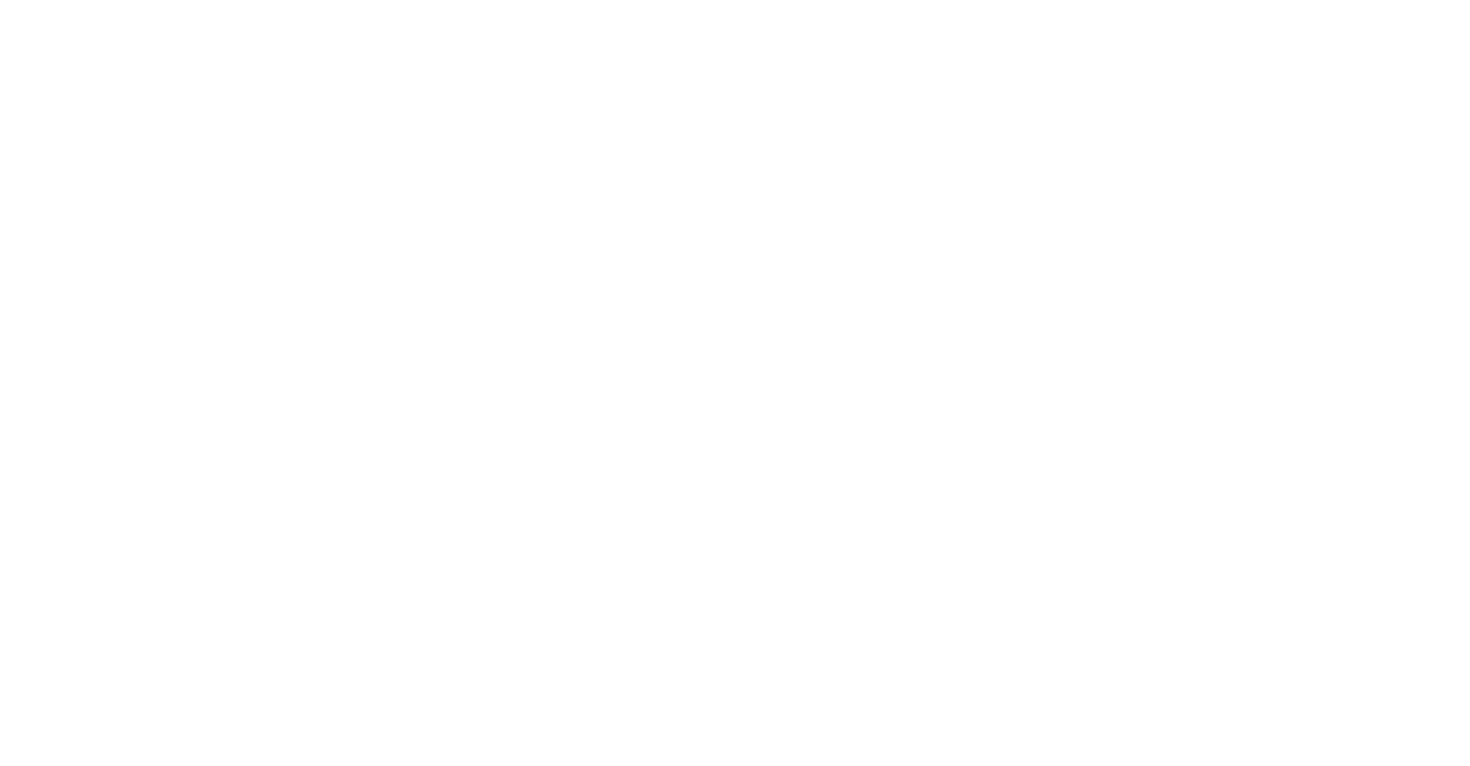 scroll, scrollTop: 0, scrollLeft: 0, axis: both 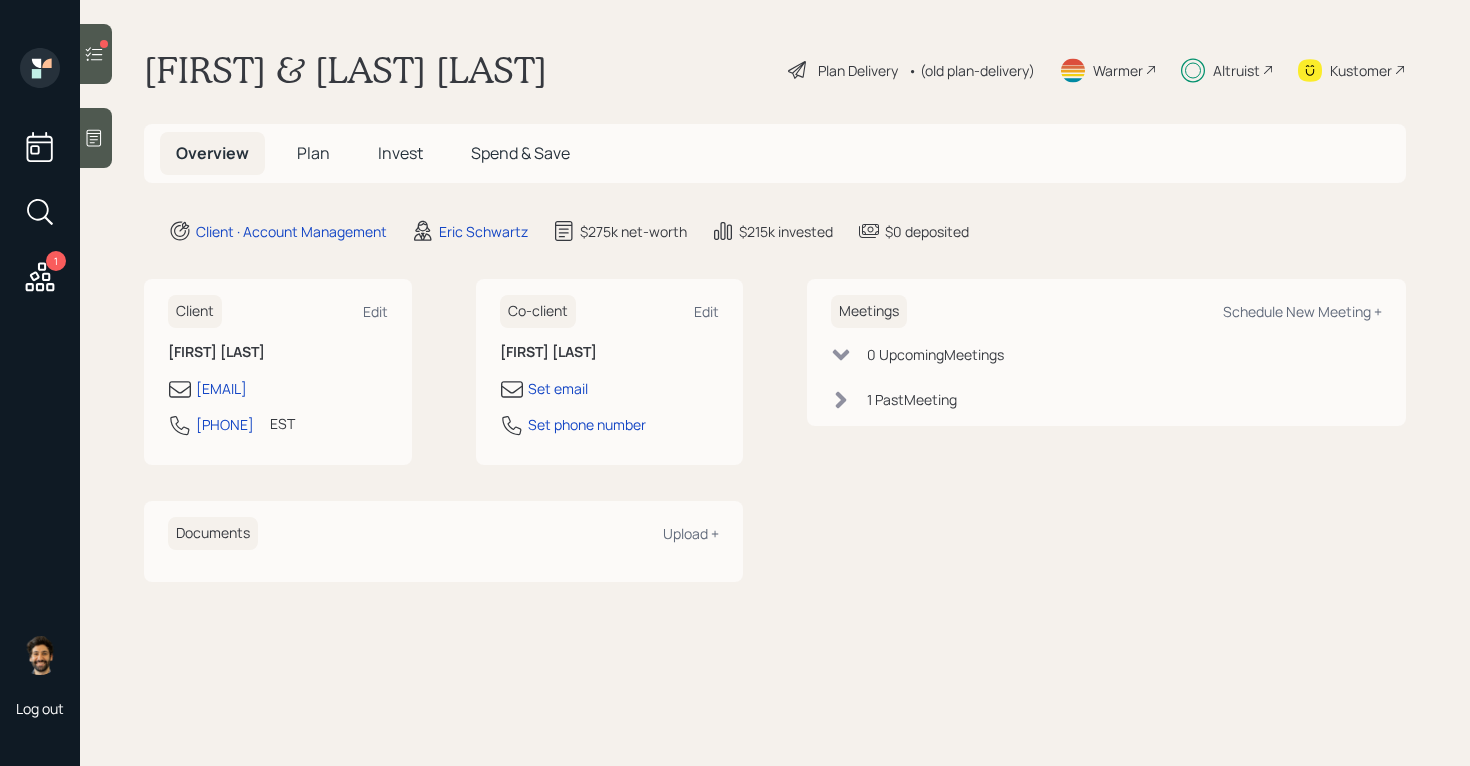 click on "• (old plan-delivery)" at bounding box center (971, 70) 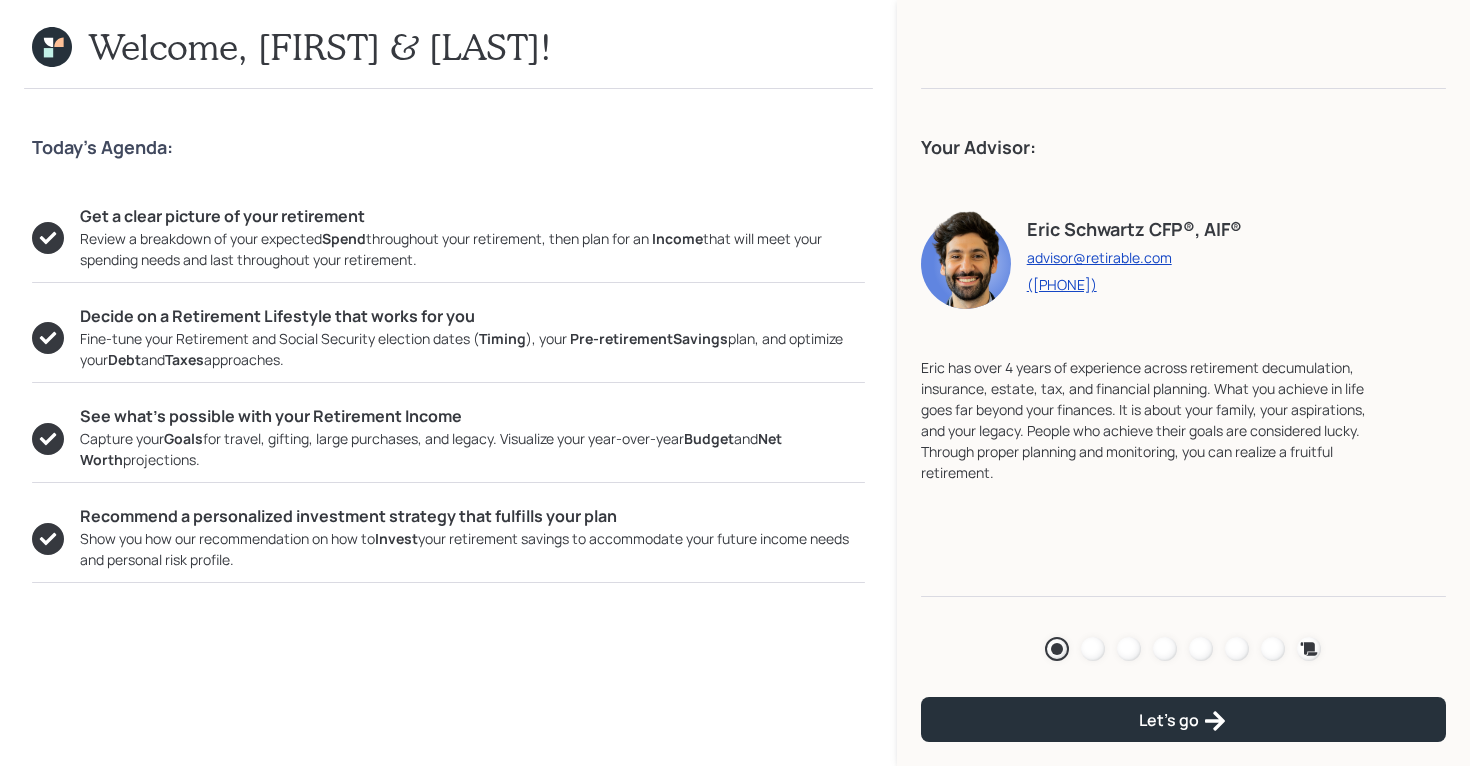 click 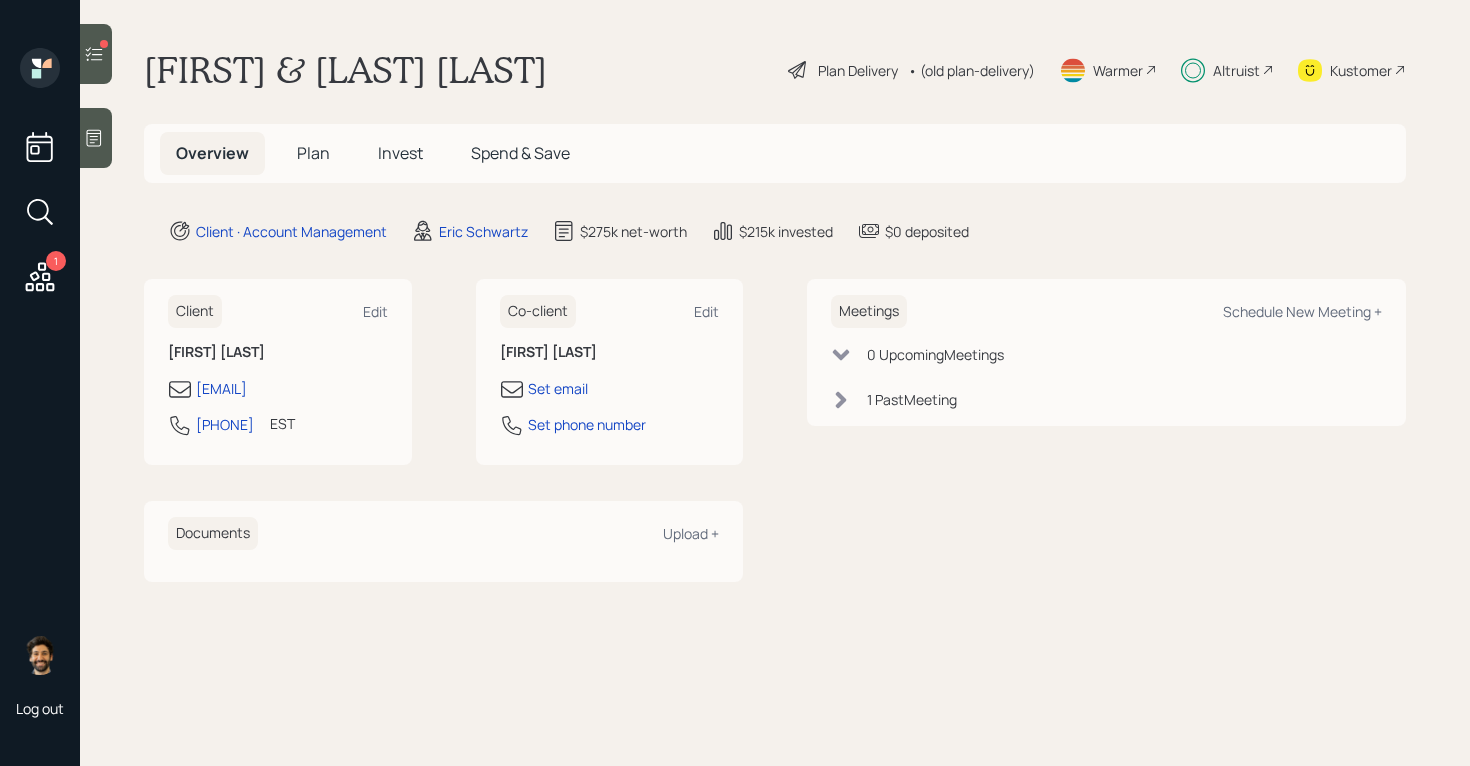 click on "Invest" at bounding box center [400, 153] 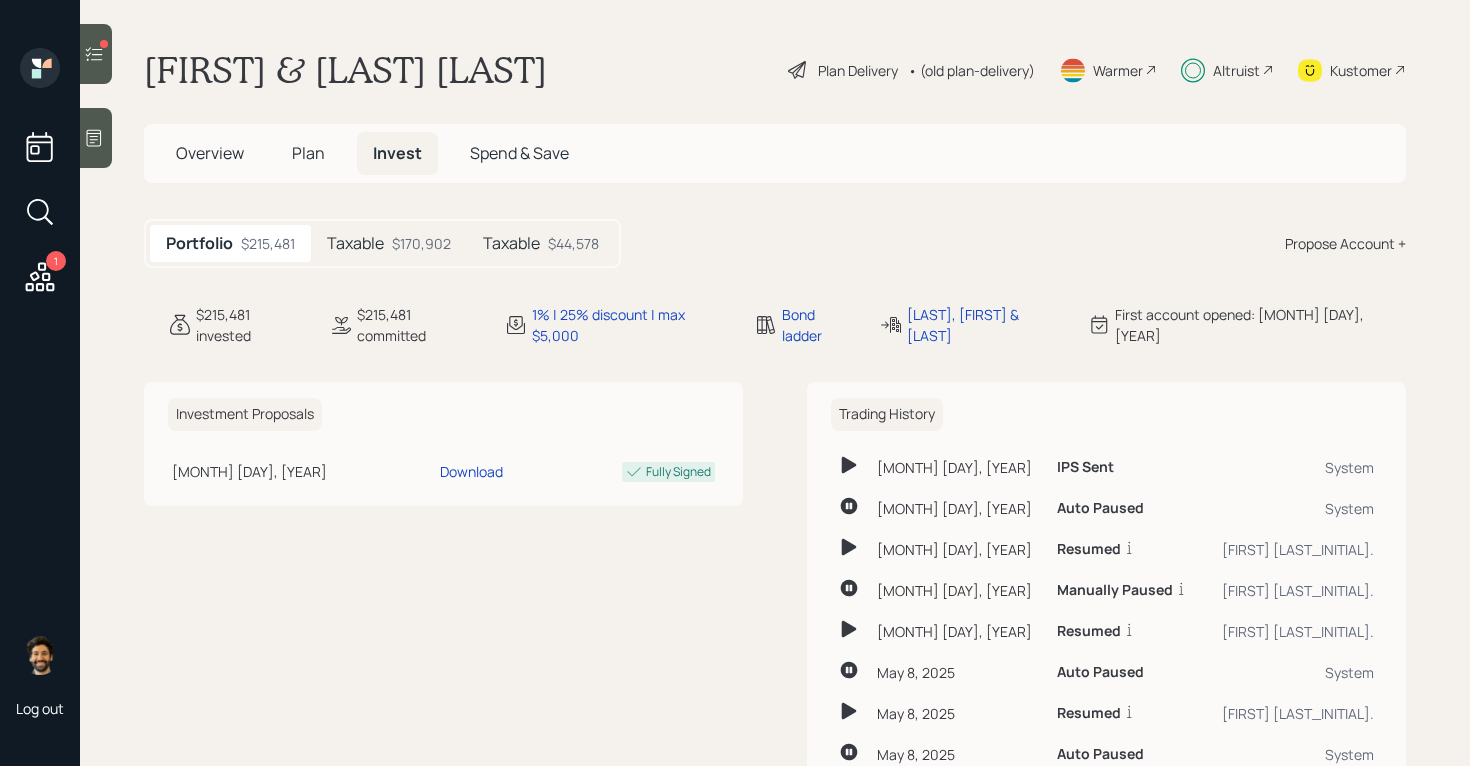 click on "Taxable $170,902" at bounding box center [389, 243] 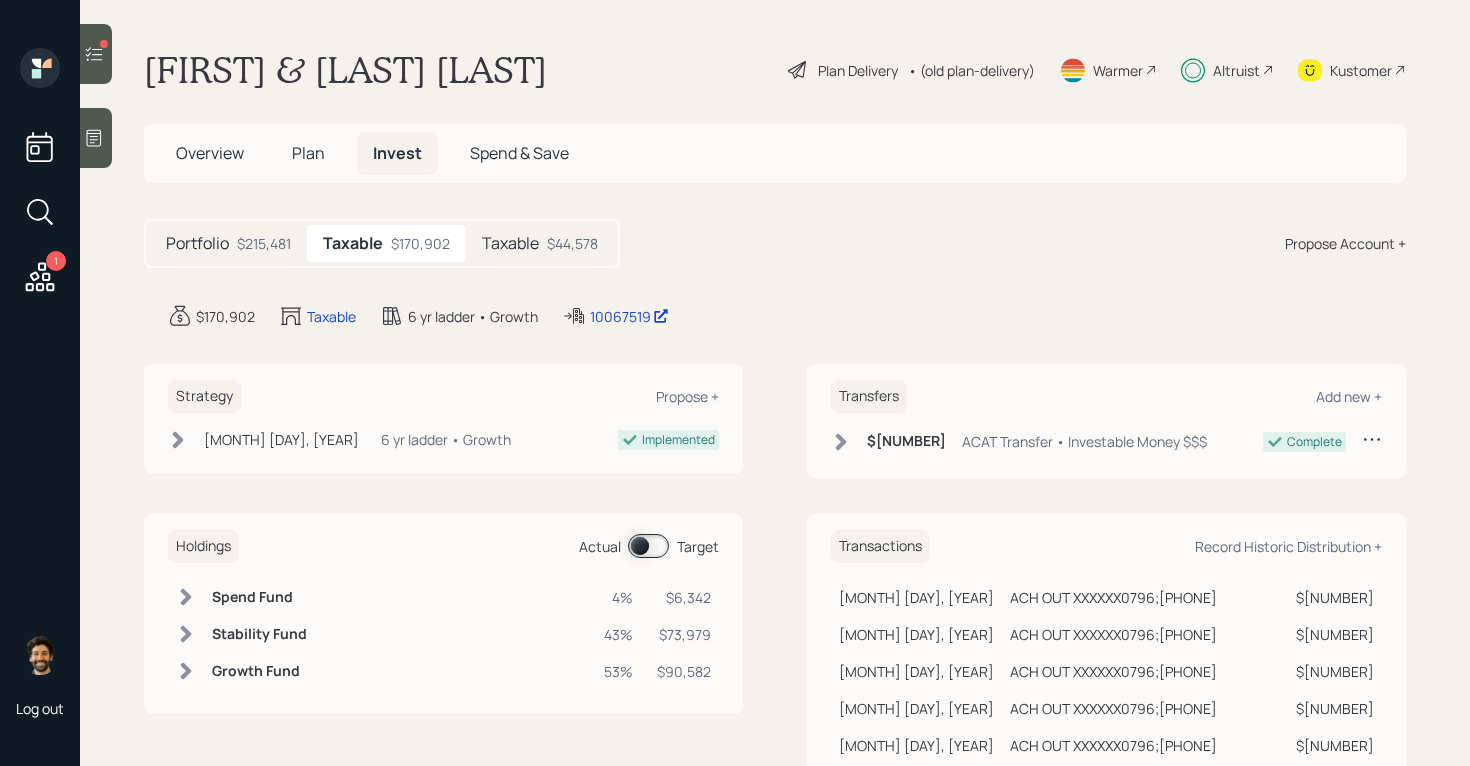 click at bounding box center [648, 546] 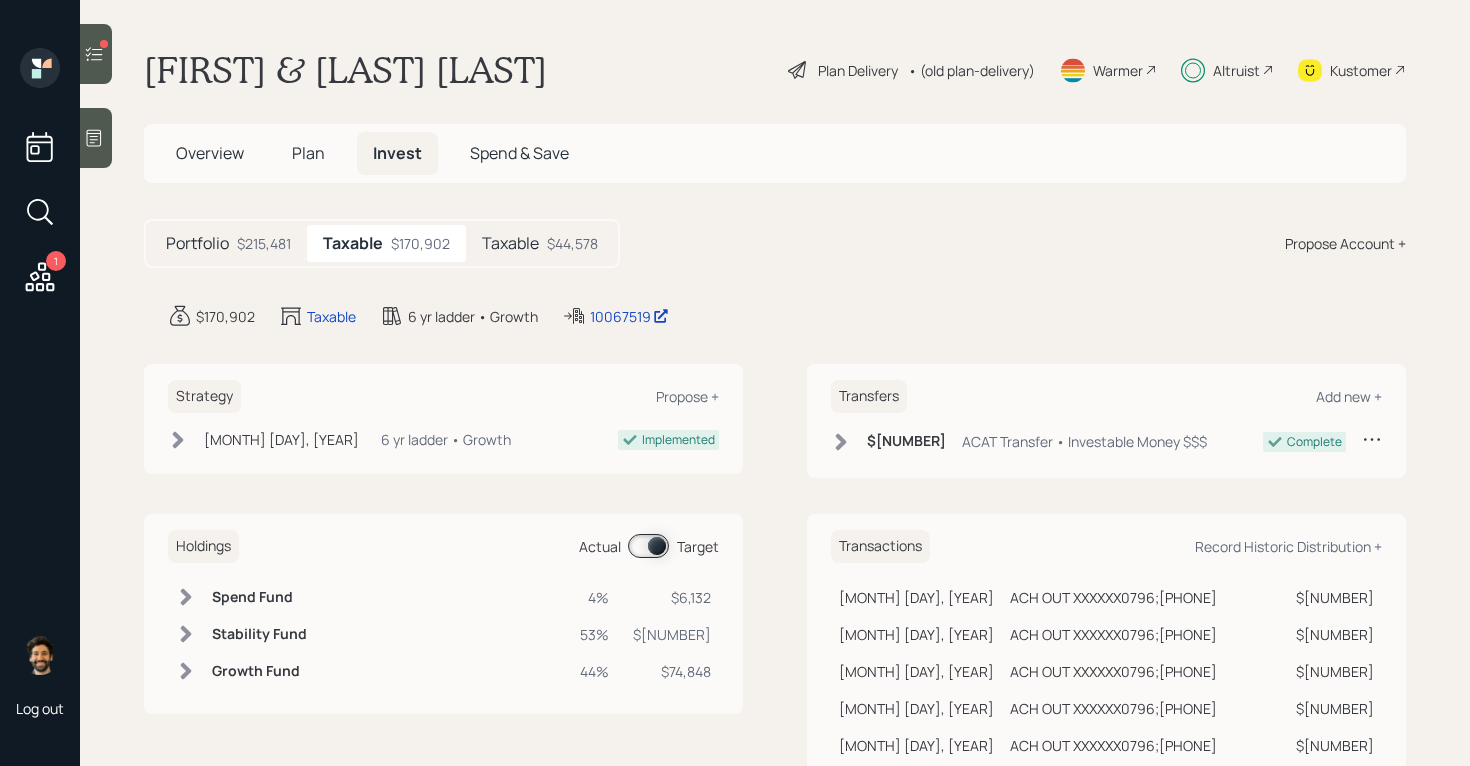 click on "Stability Fund" at bounding box center (259, 634) 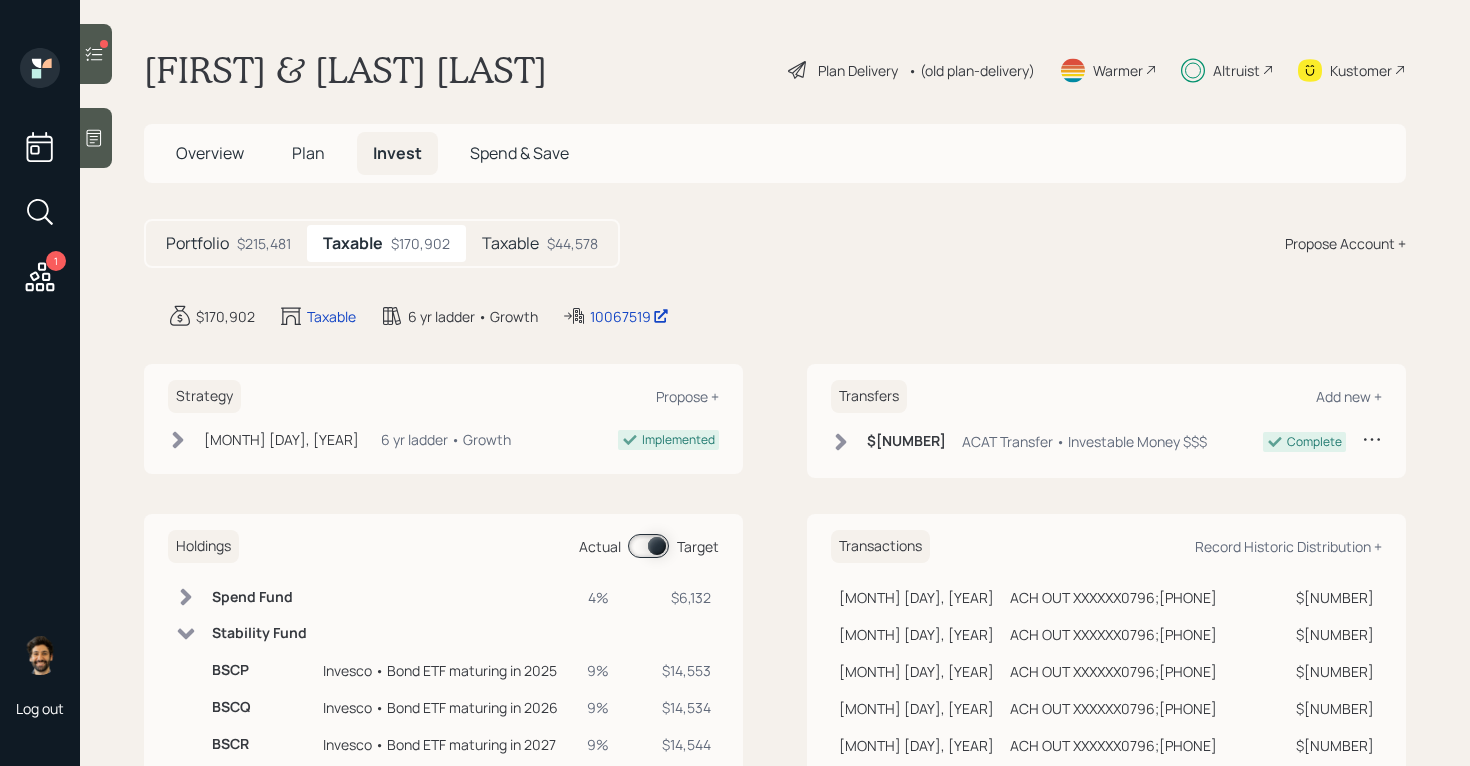 click at bounding box center (648, 546) 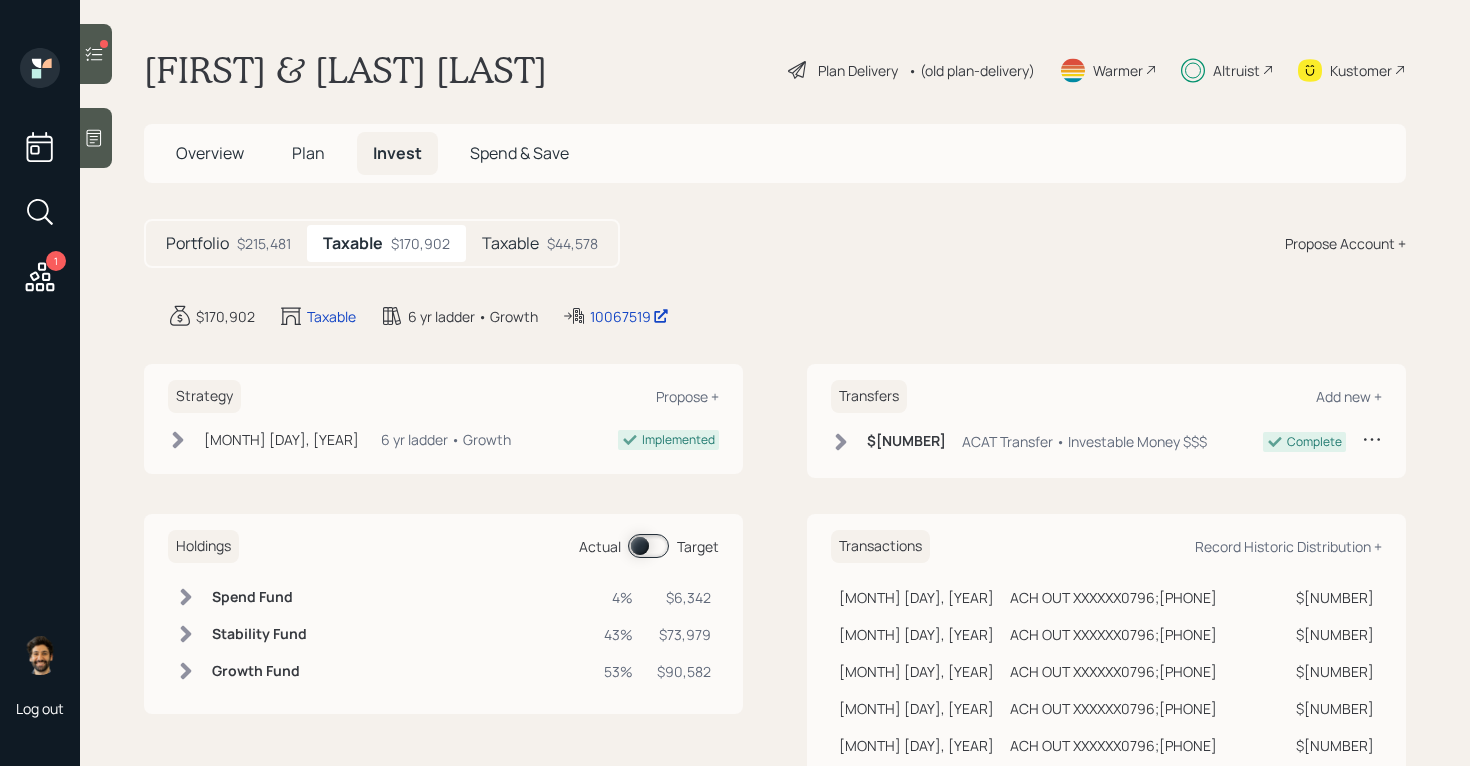 click on "Stability Fund" at bounding box center [259, 634] 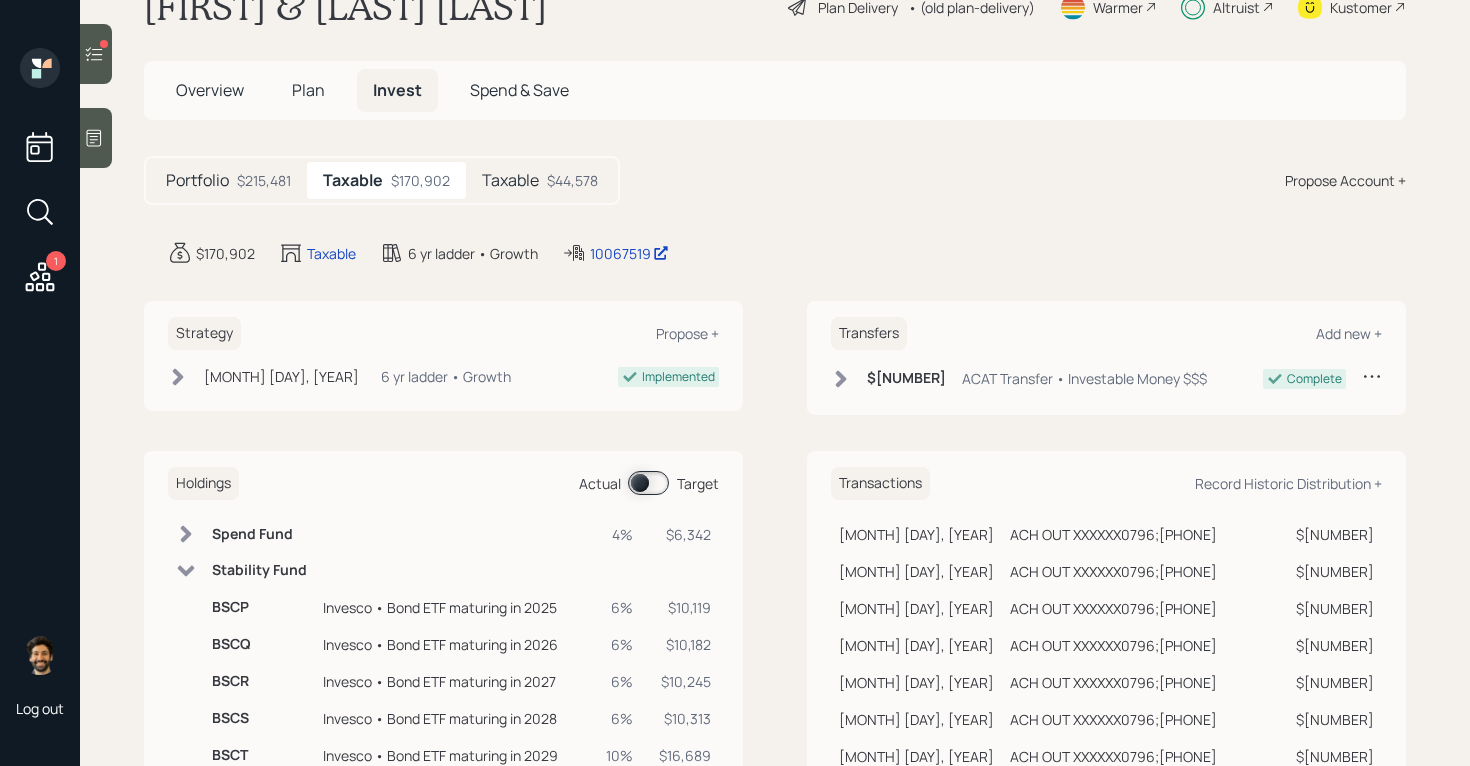 scroll, scrollTop: 70, scrollLeft: 0, axis: vertical 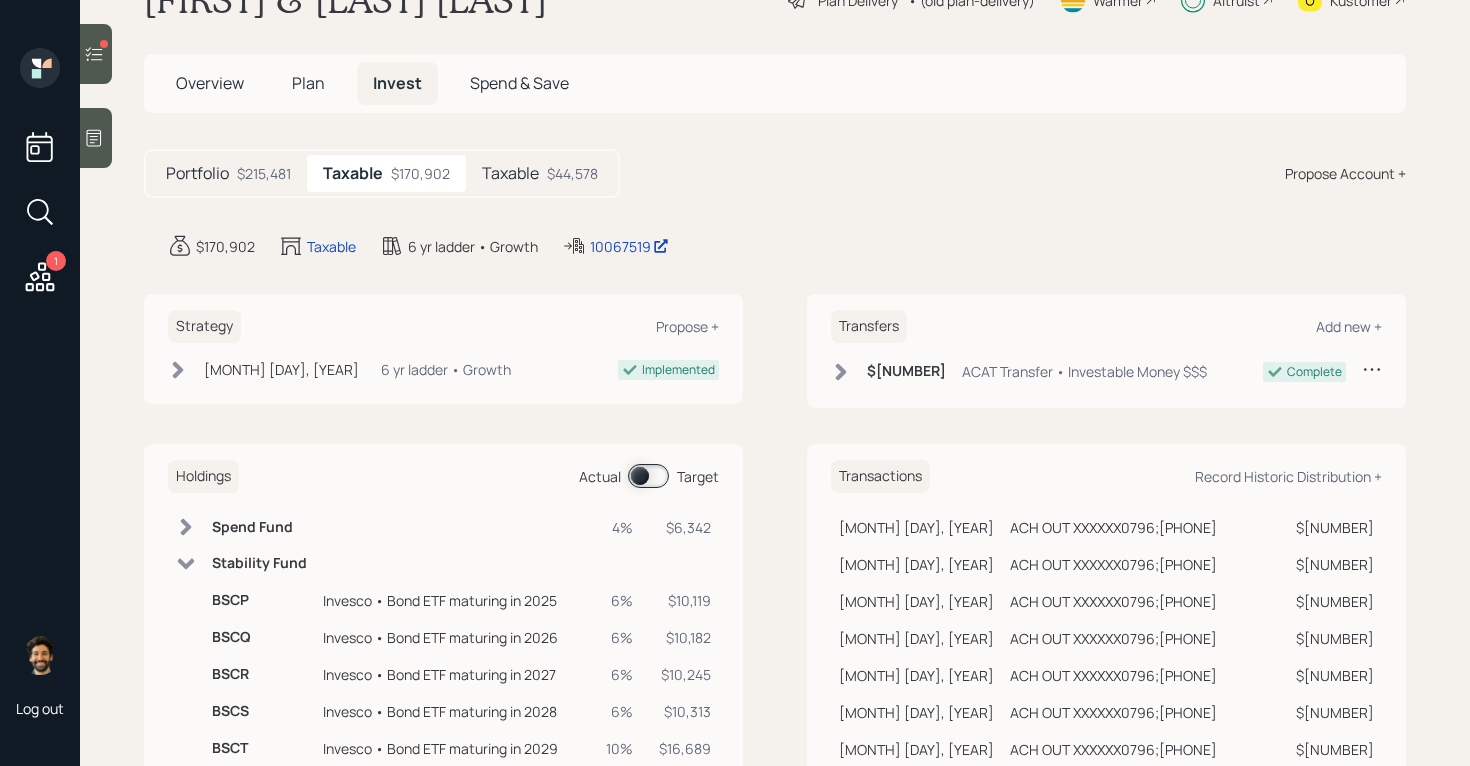 click on "$44,578" at bounding box center [572, 173] 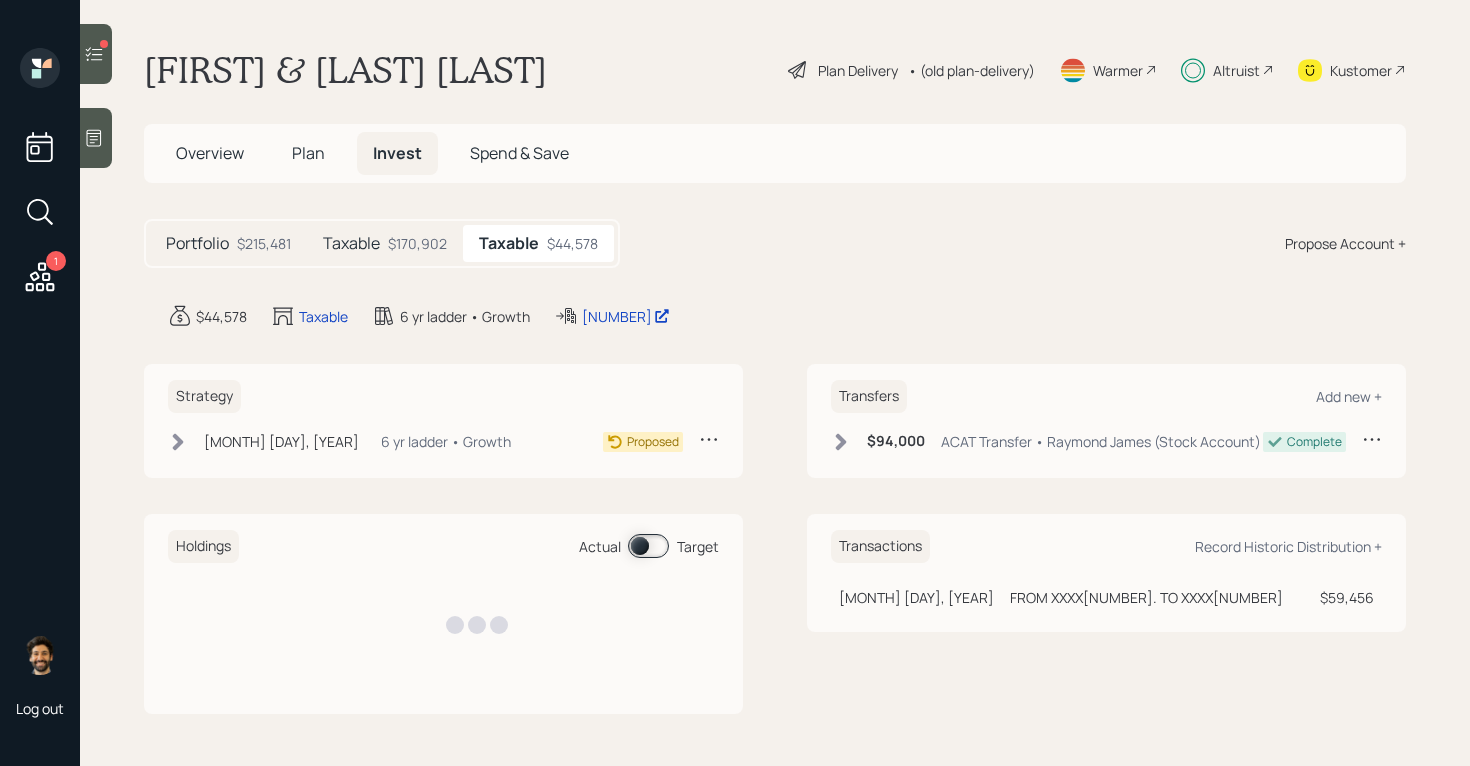 scroll, scrollTop: 0, scrollLeft: 0, axis: both 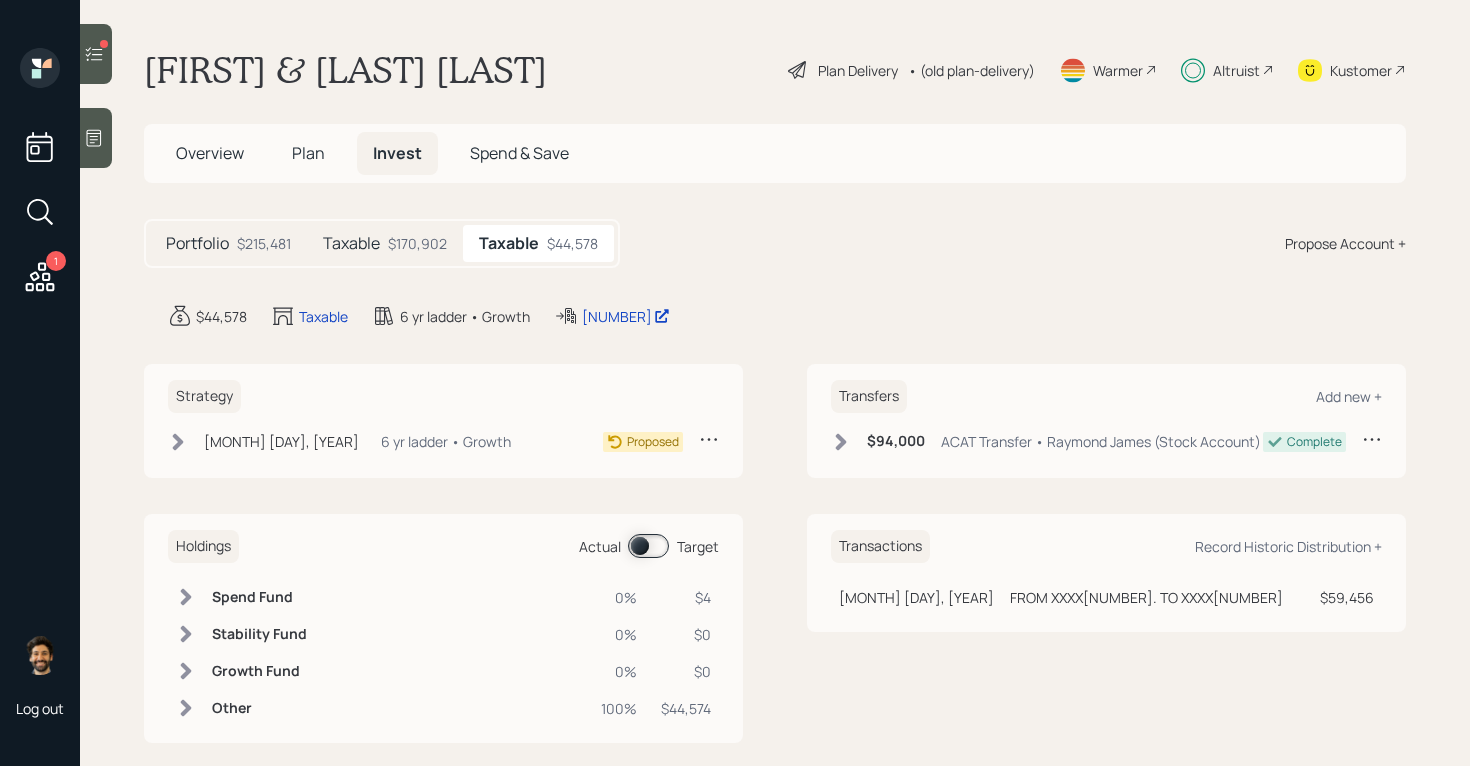 click at bounding box center (648, 546) 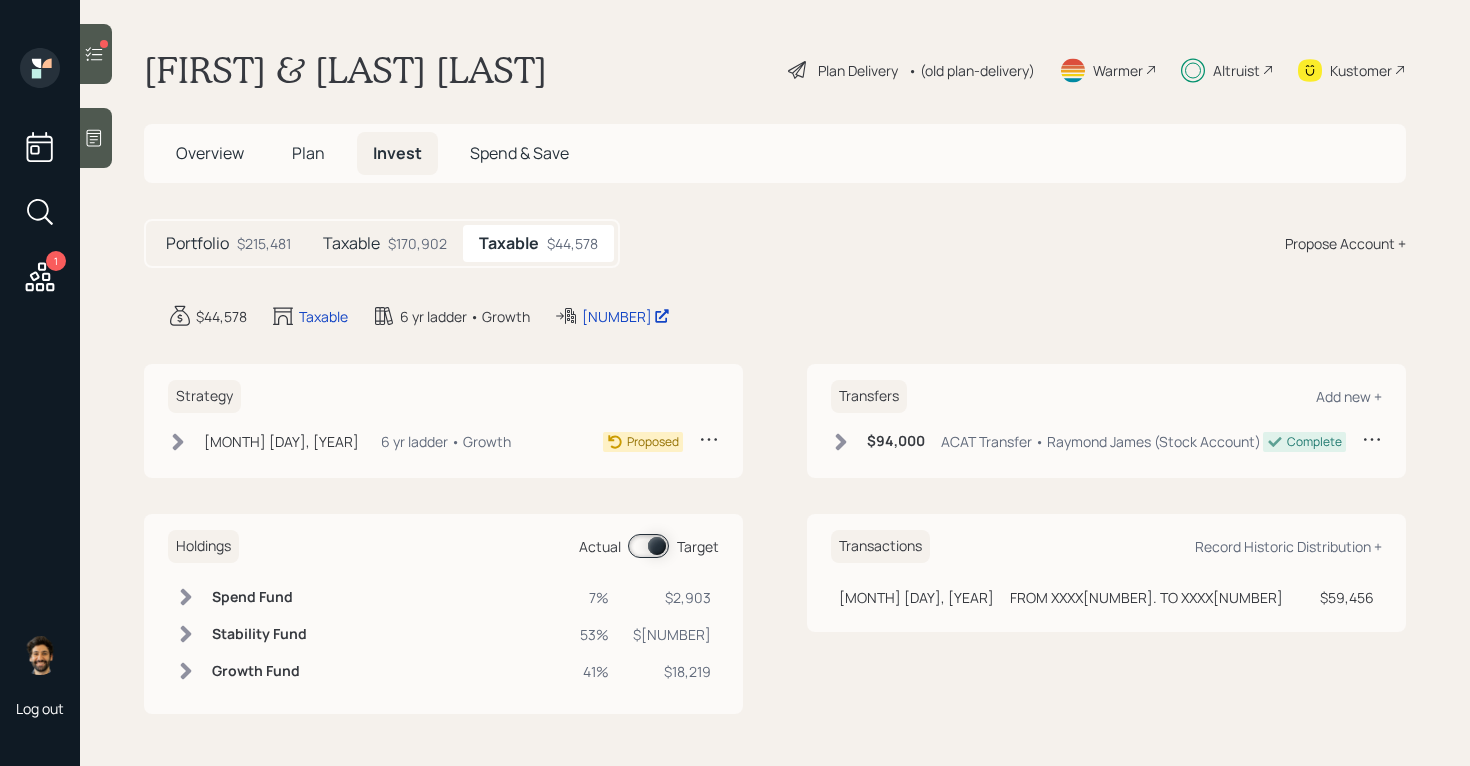 click at bounding box center (648, 546) 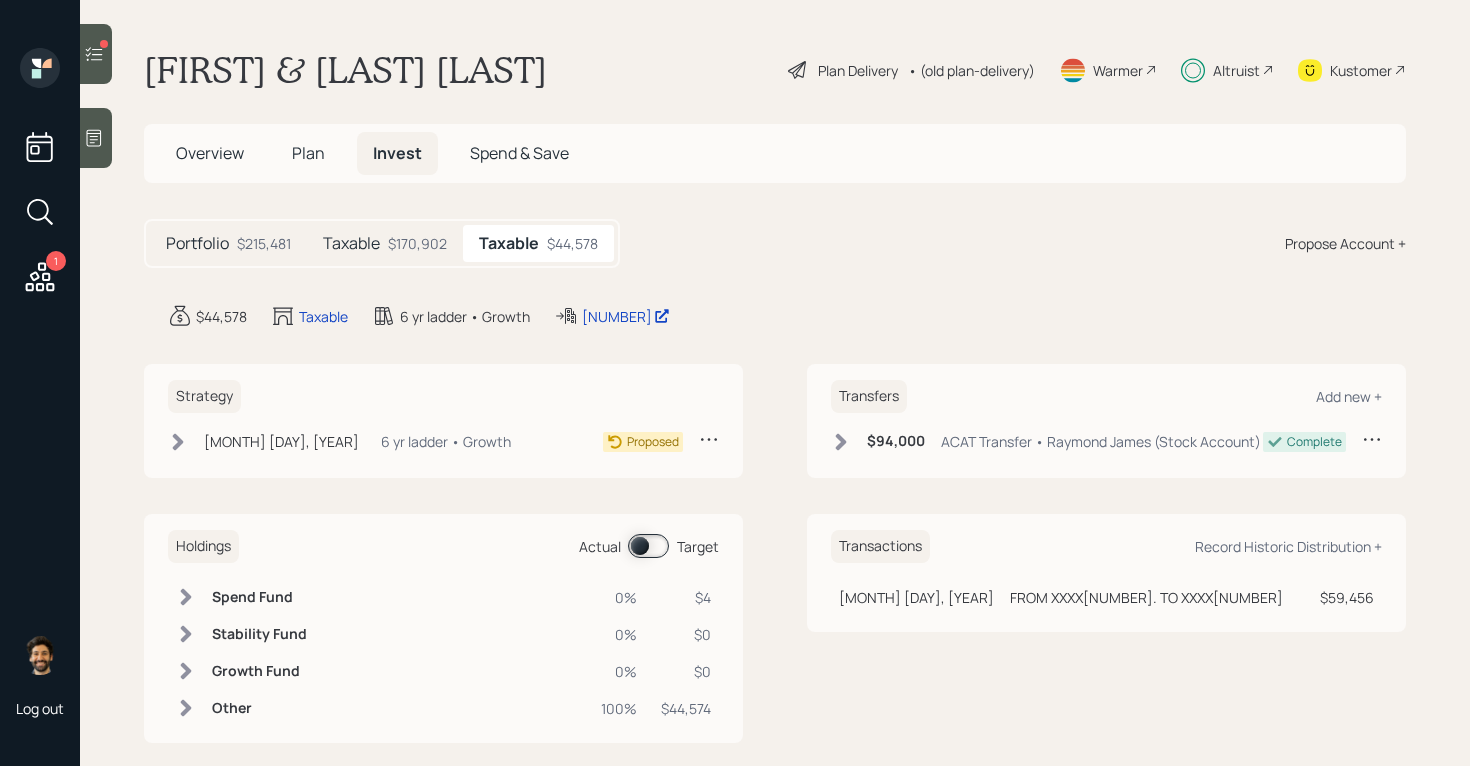 click at bounding box center (648, 546) 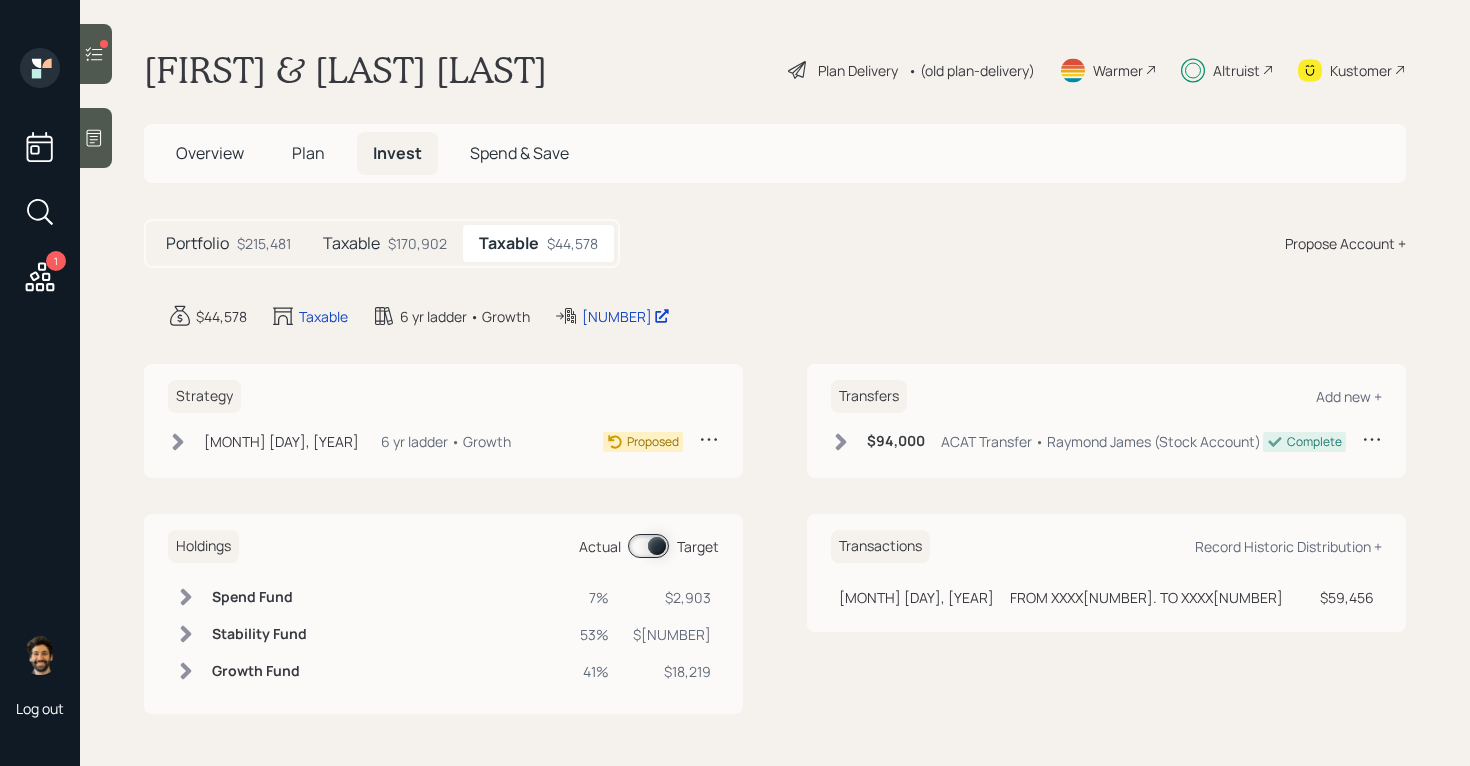 click 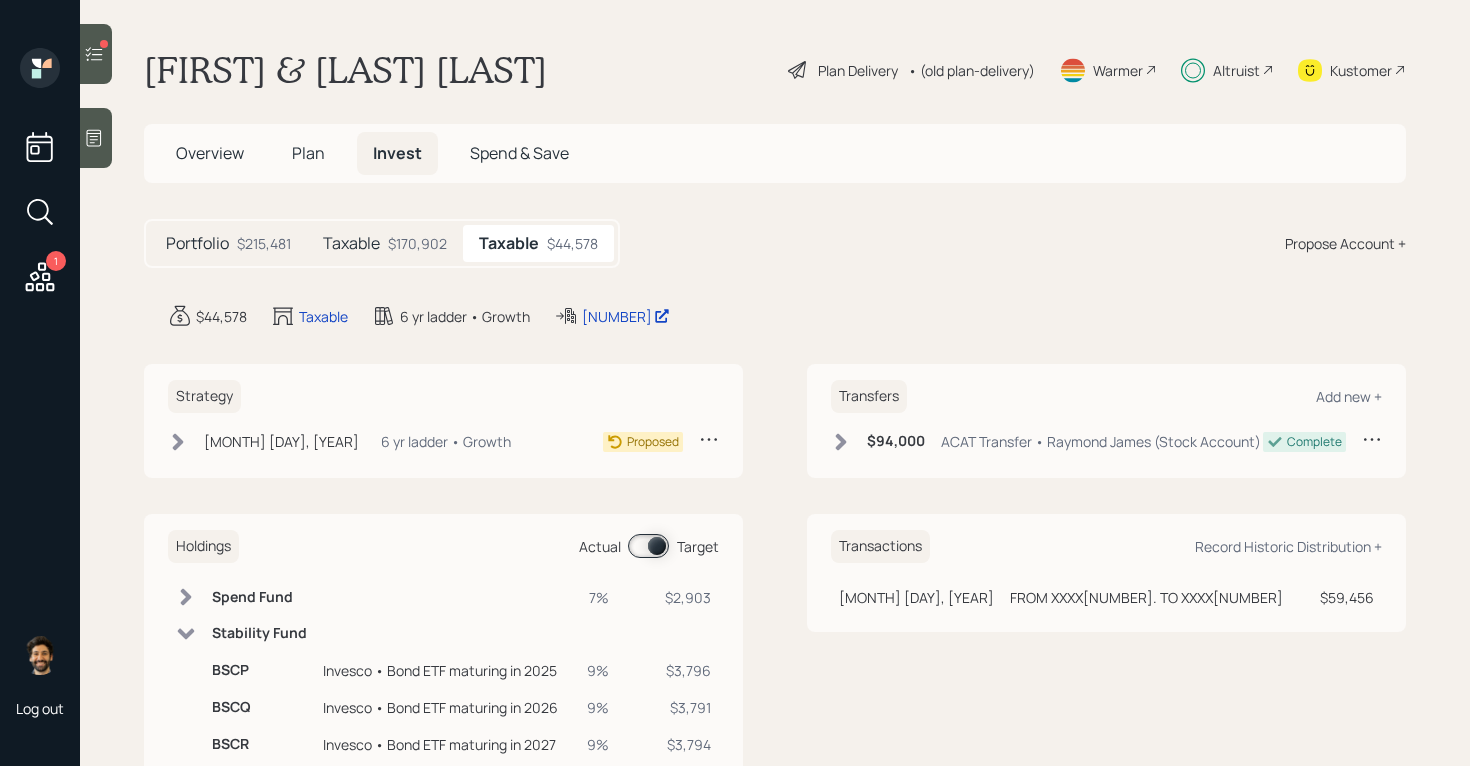 click on "Plan" at bounding box center [308, 153] 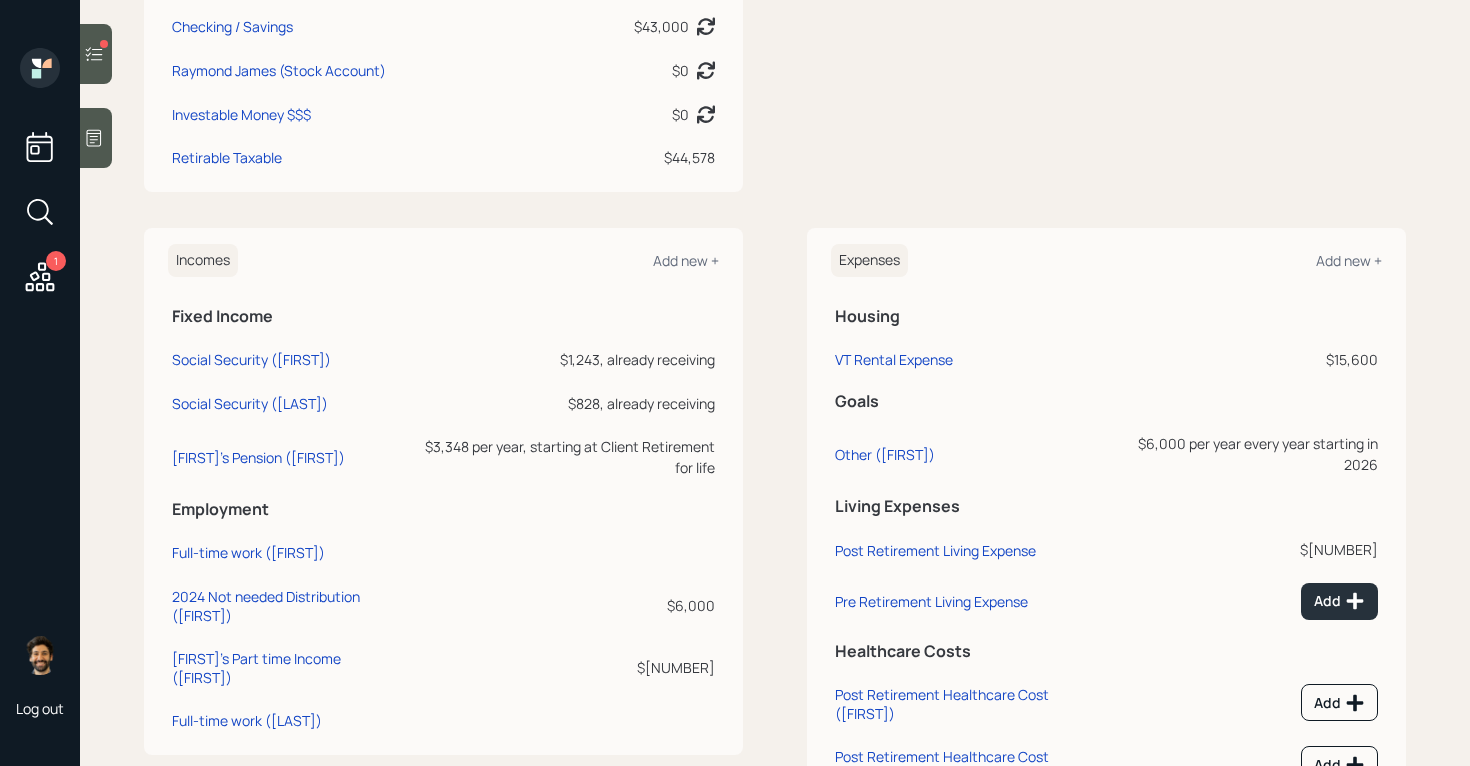scroll, scrollTop: 793, scrollLeft: 0, axis: vertical 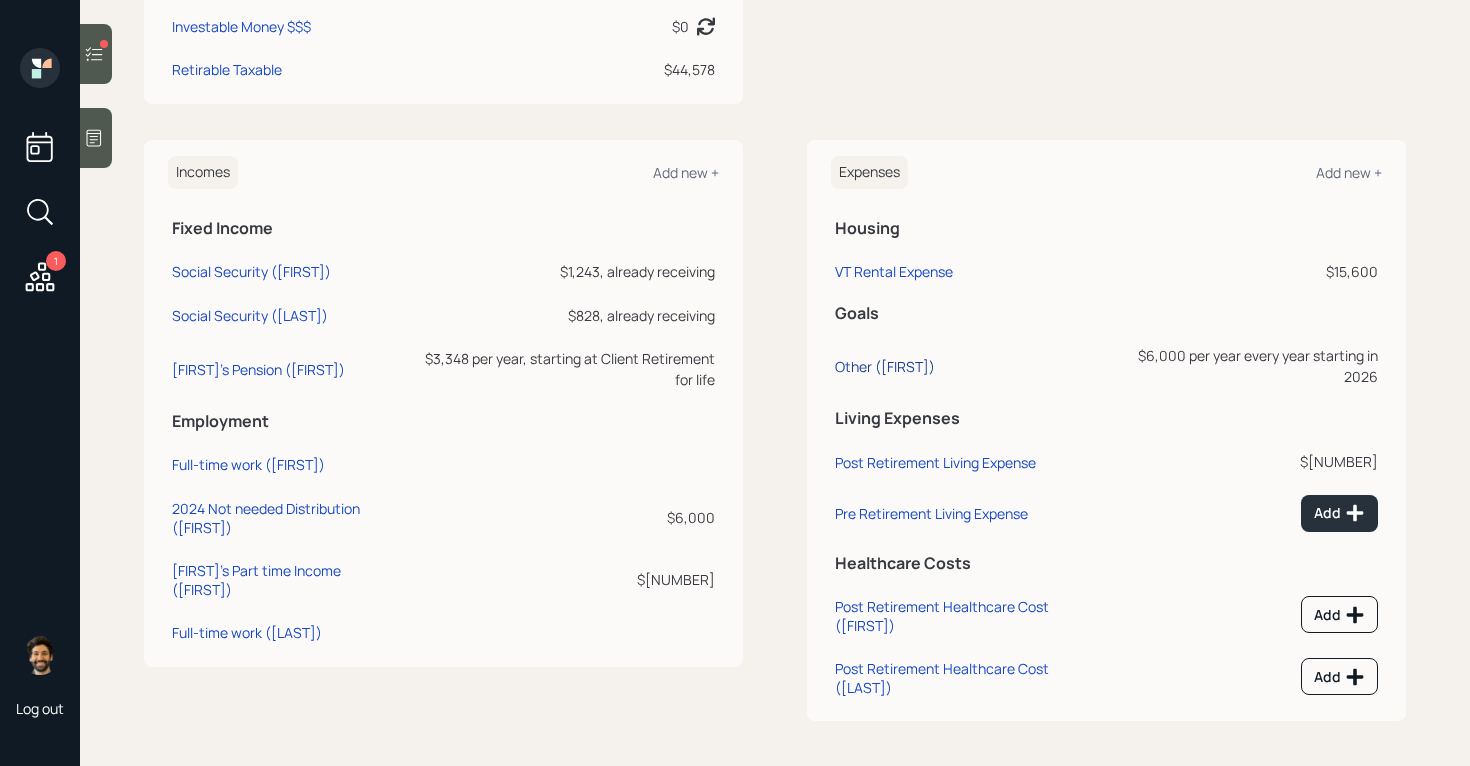 click on "Other   (Mark)" at bounding box center [885, 366] 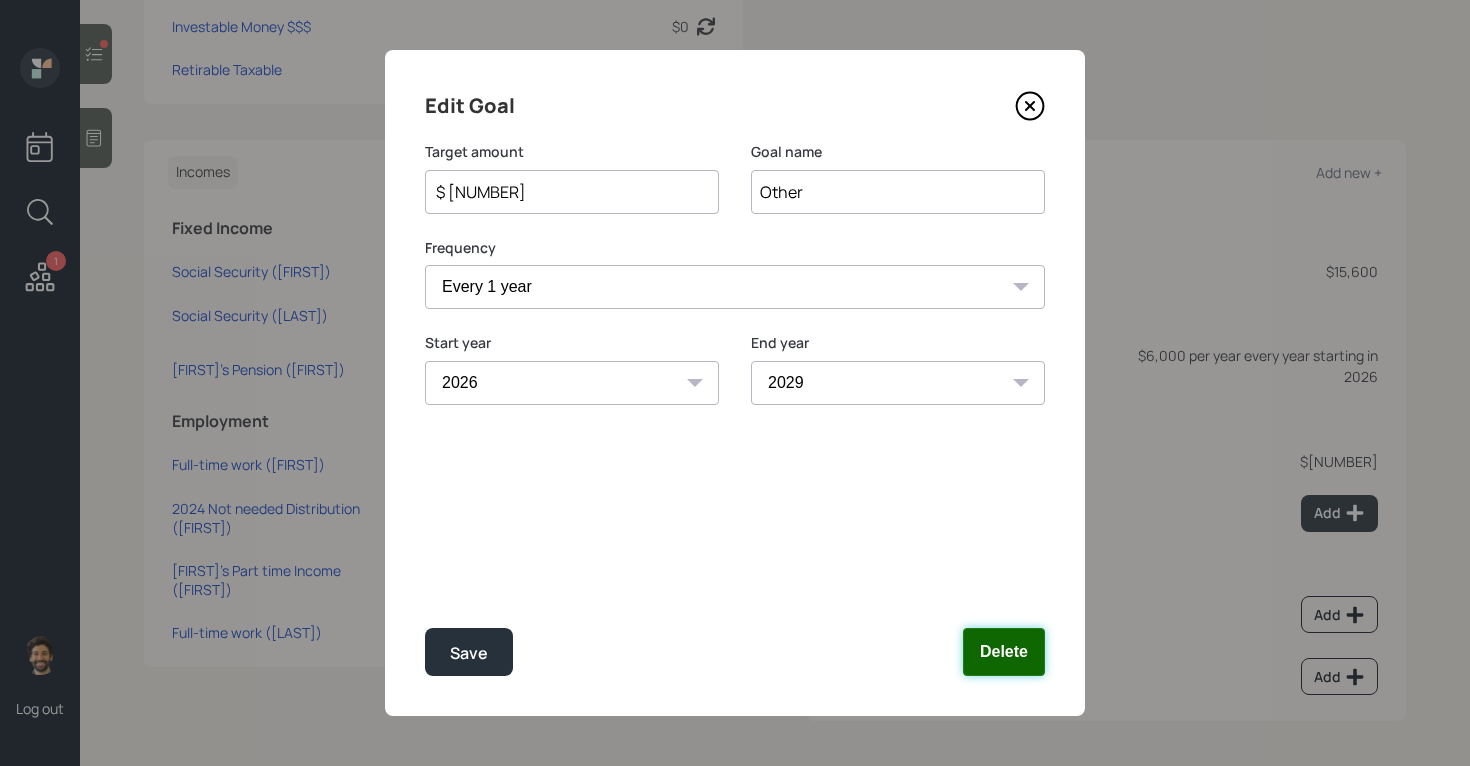 click on "Delete" at bounding box center [1004, 652] 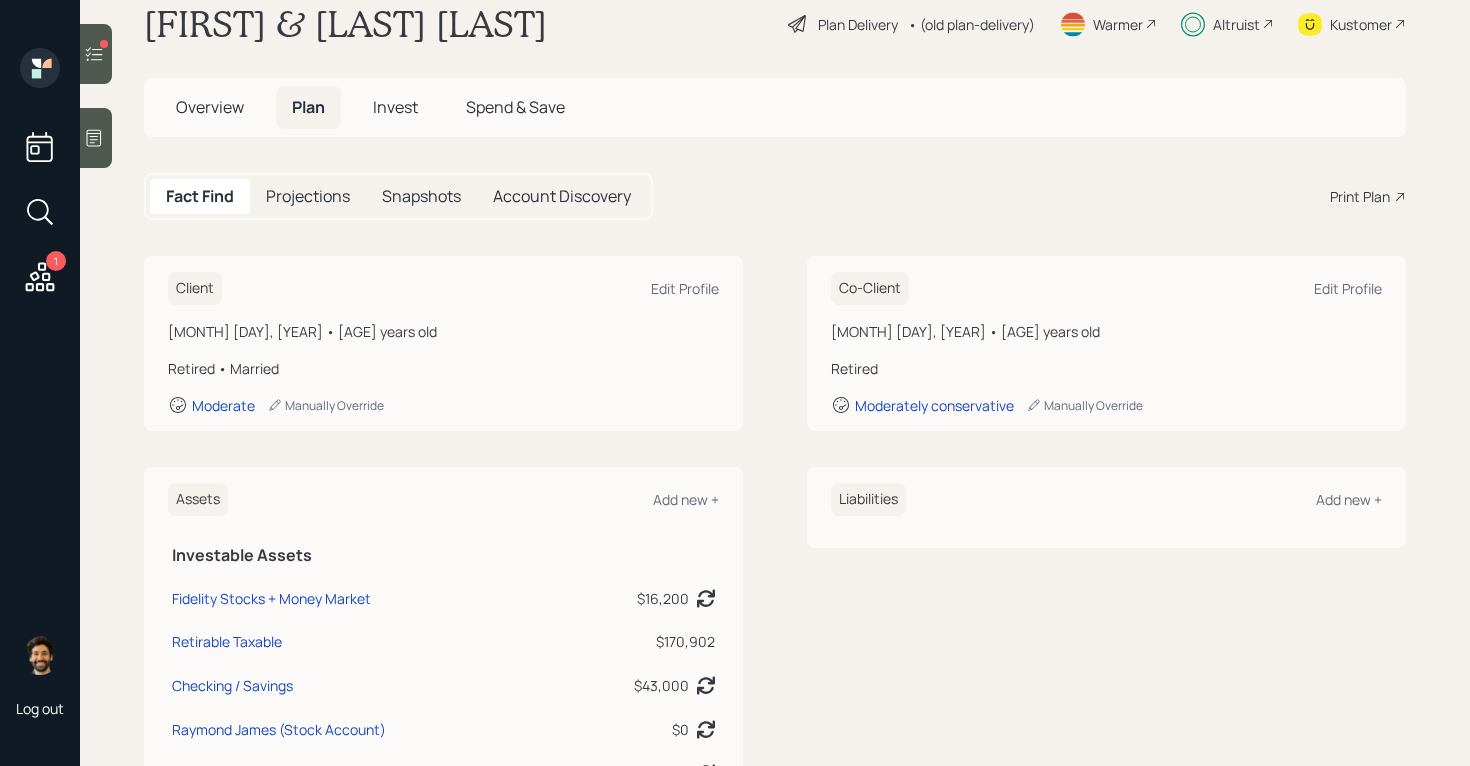 scroll, scrollTop: 0, scrollLeft: 0, axis: both 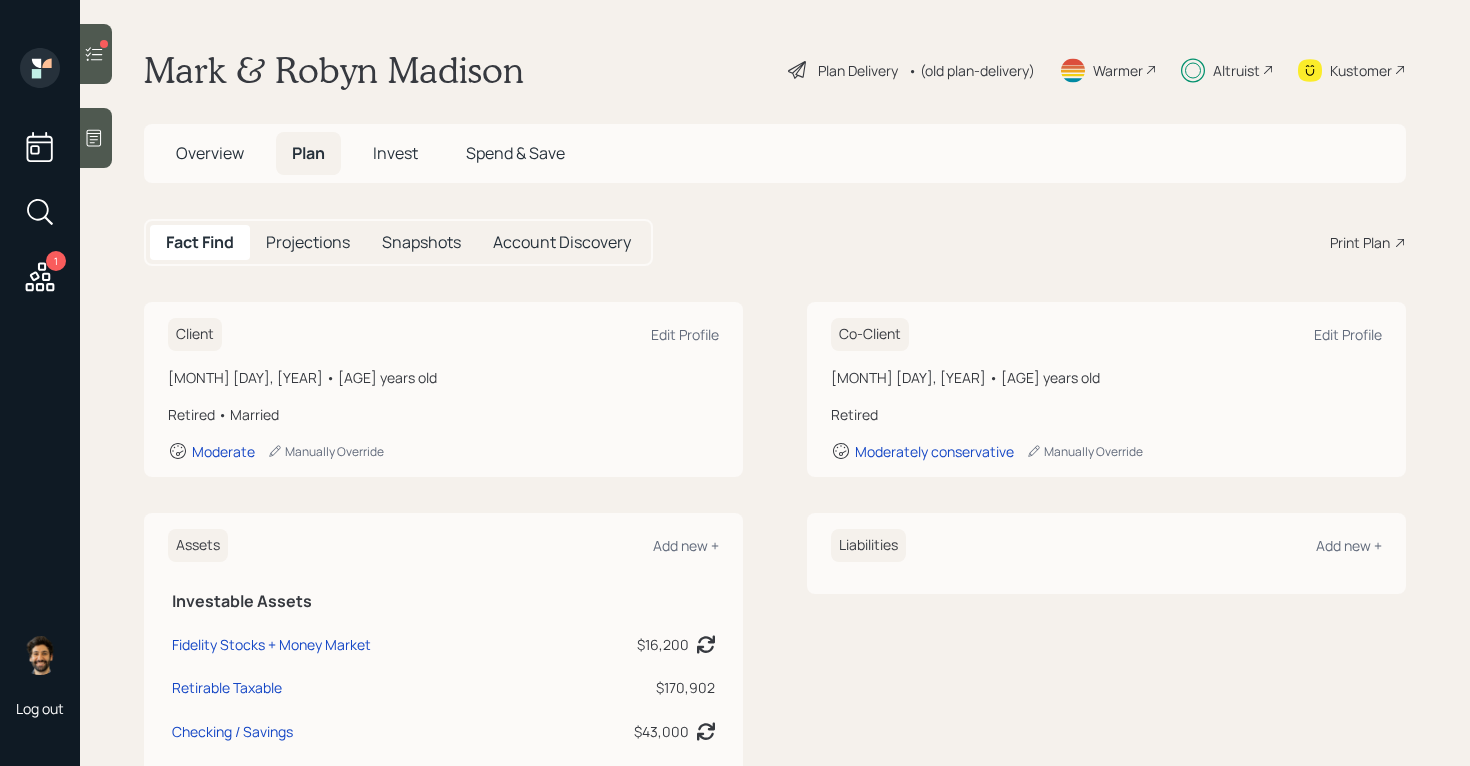 click at bounding box center (96, 54) 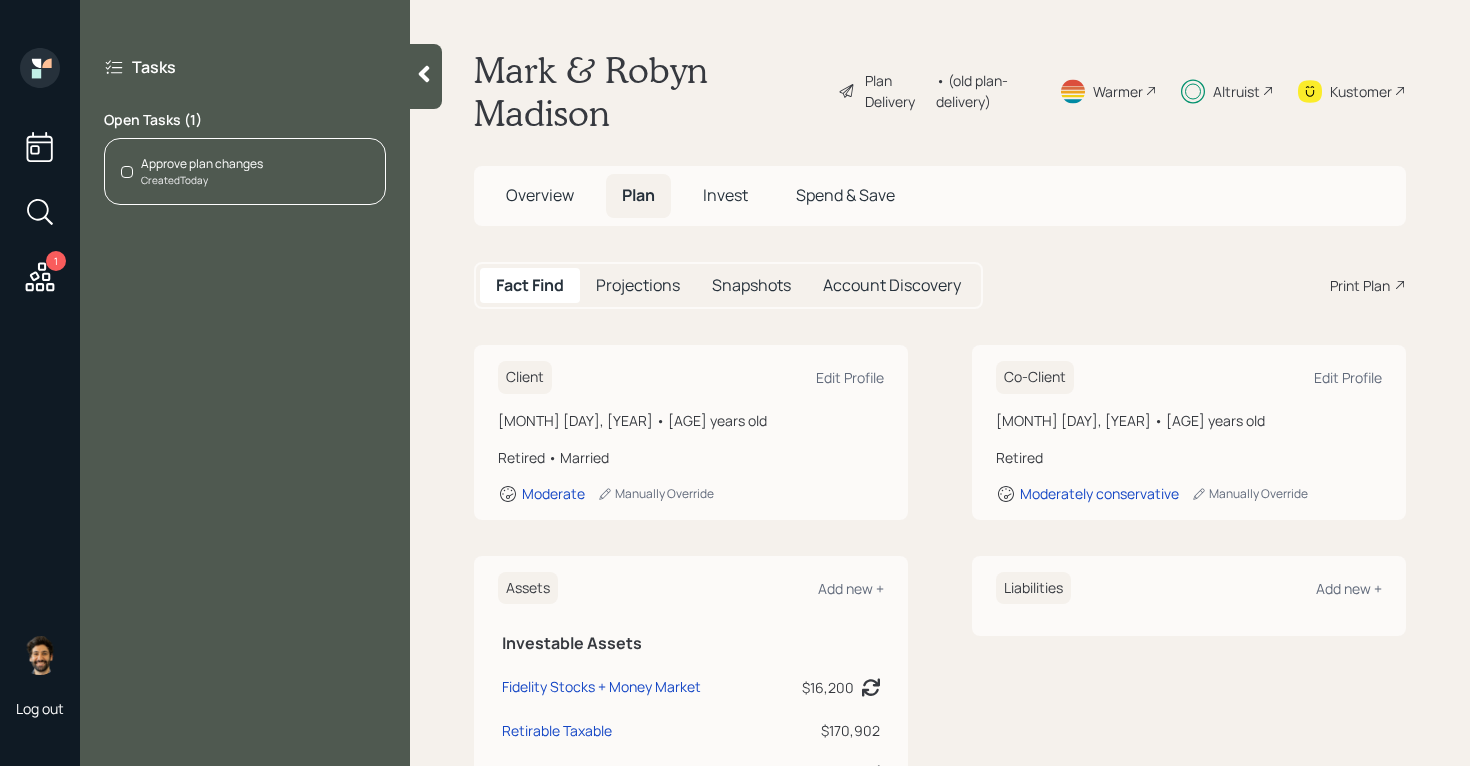click on "Approve plan changes Created Today" at bounding box center [245, 171] 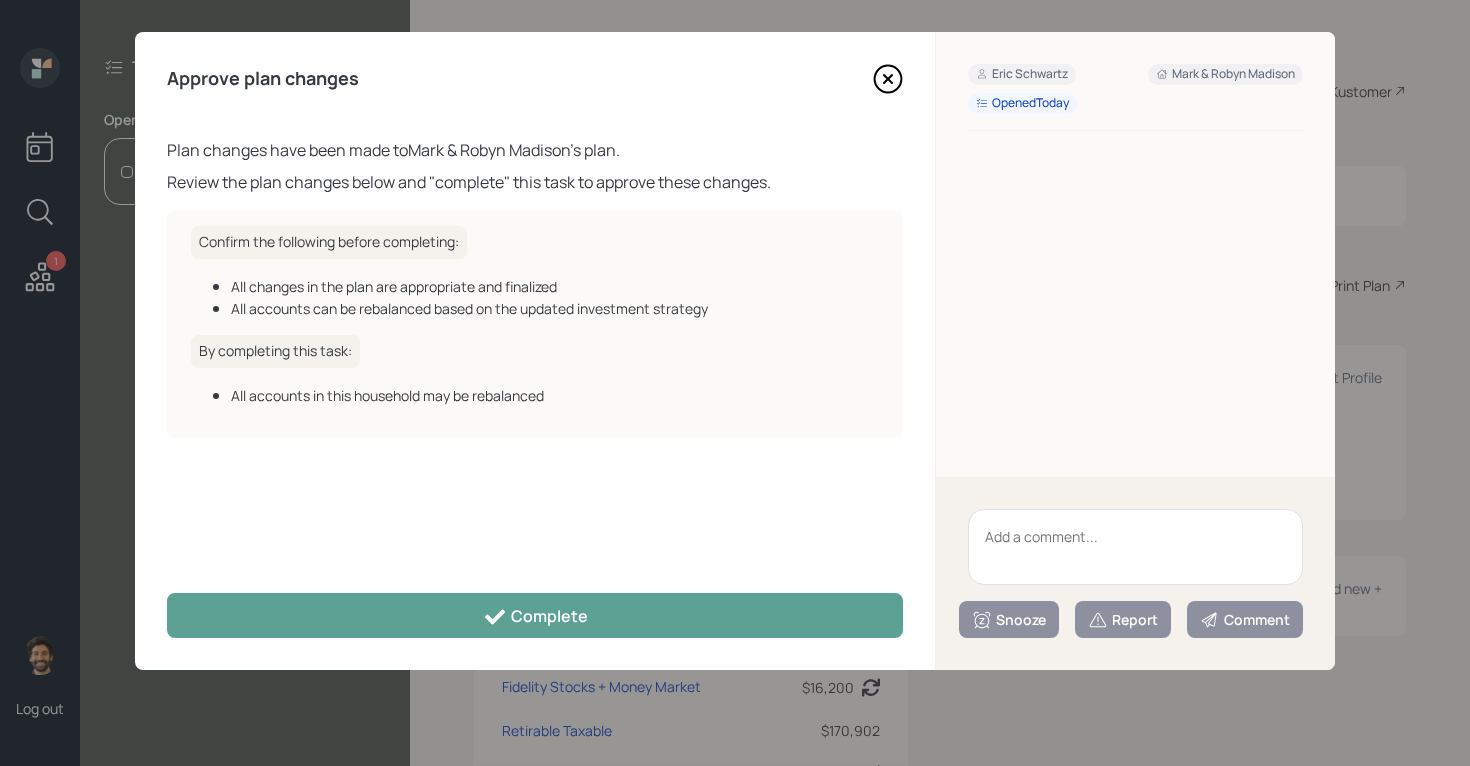 click at bounding box center (1135, 547) 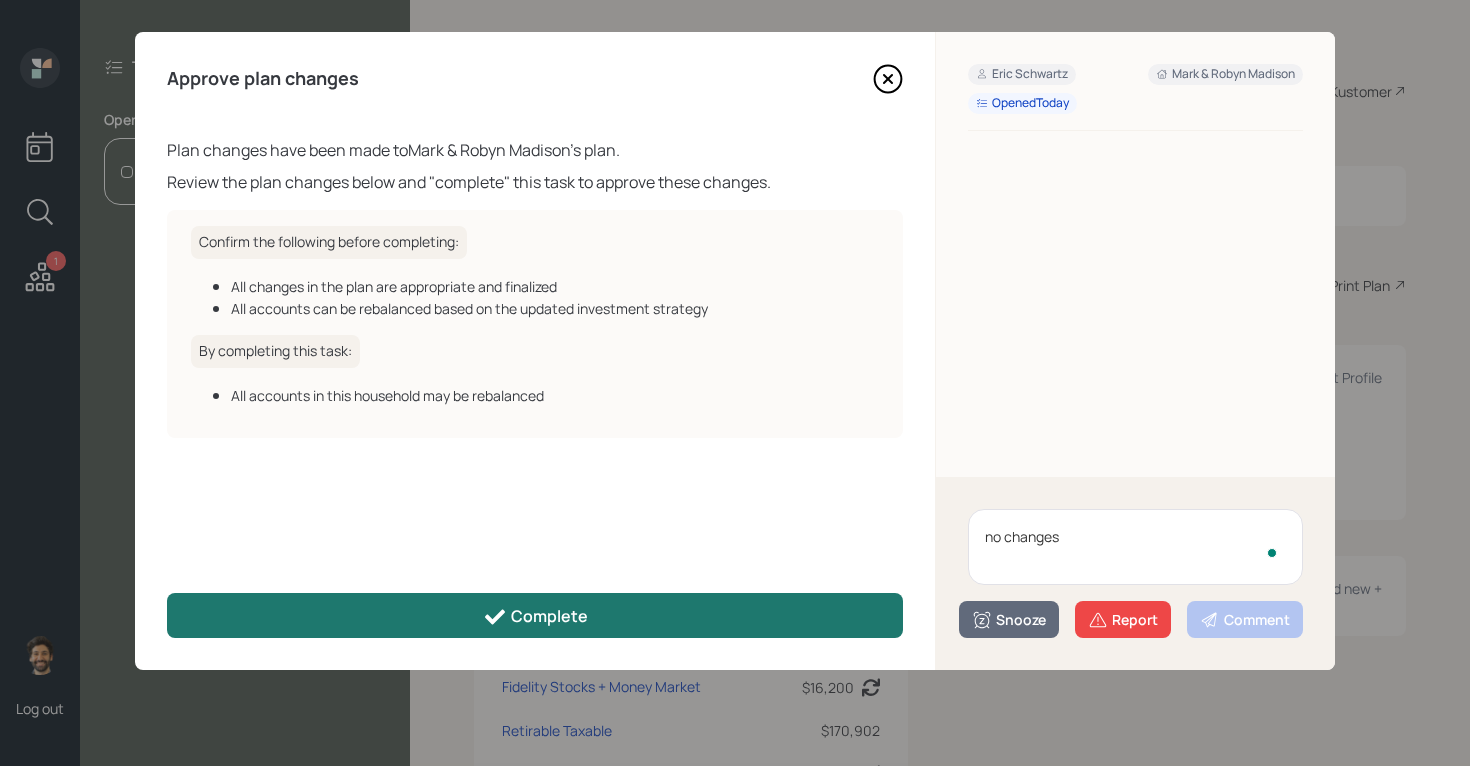 type on "no changes" 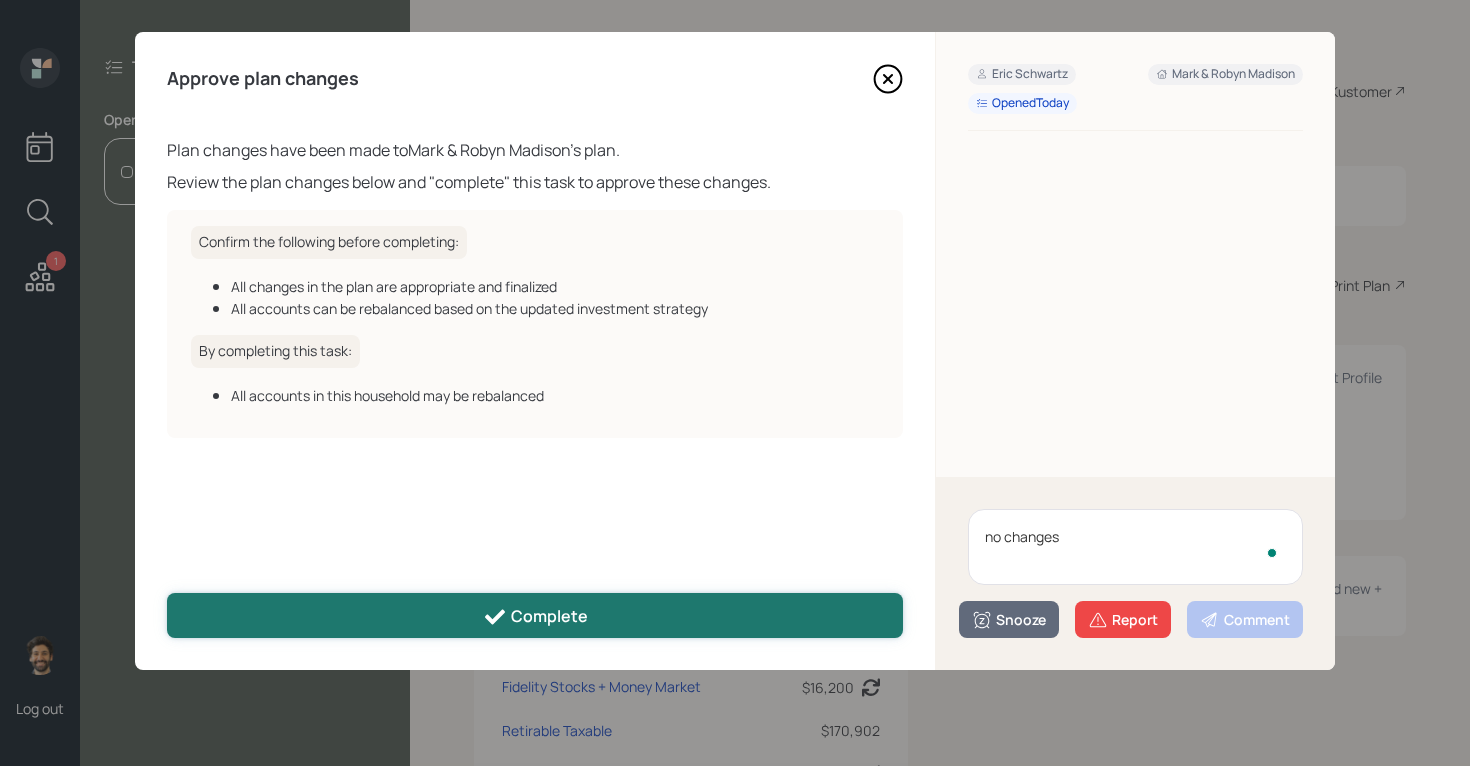 click on "Complete" at bounding box center [535, 615] 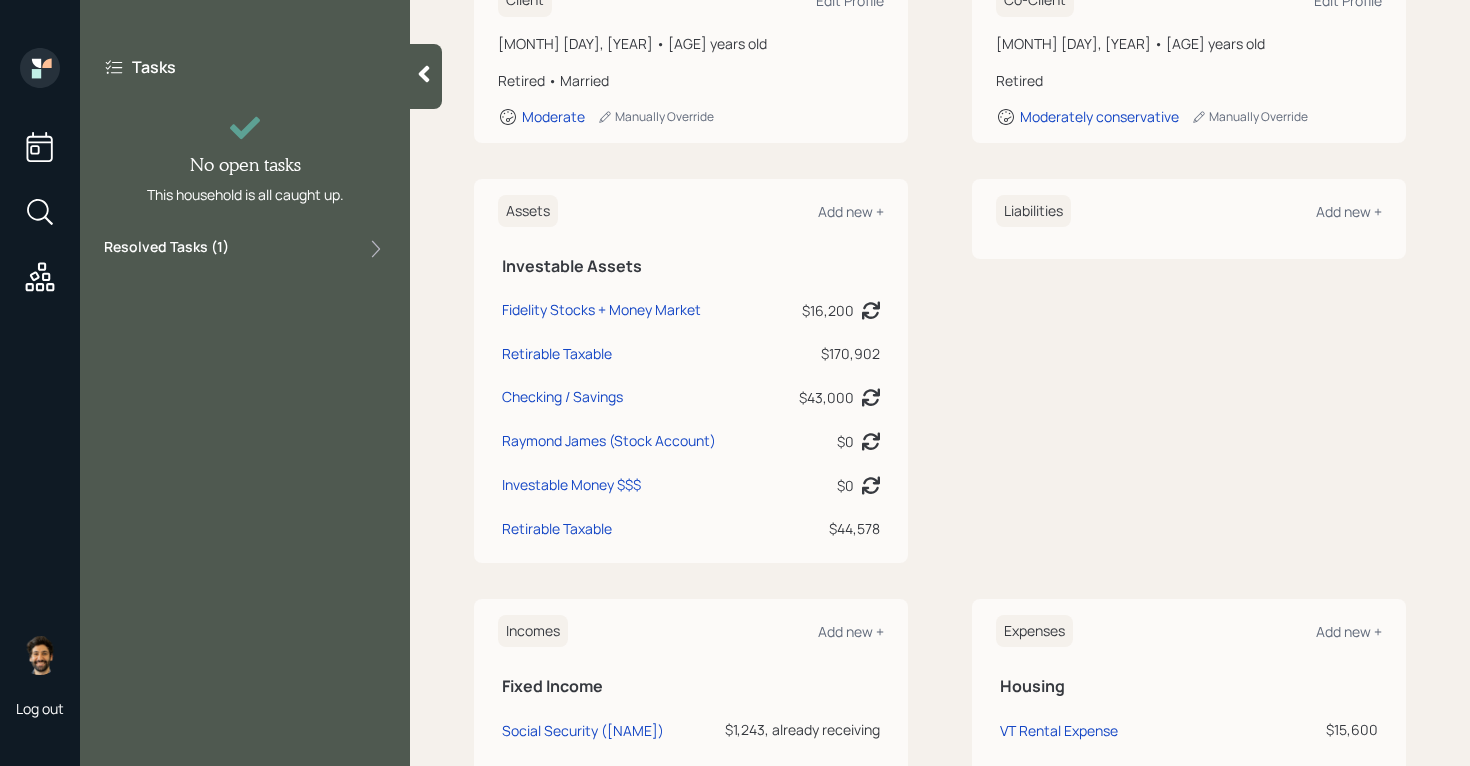click 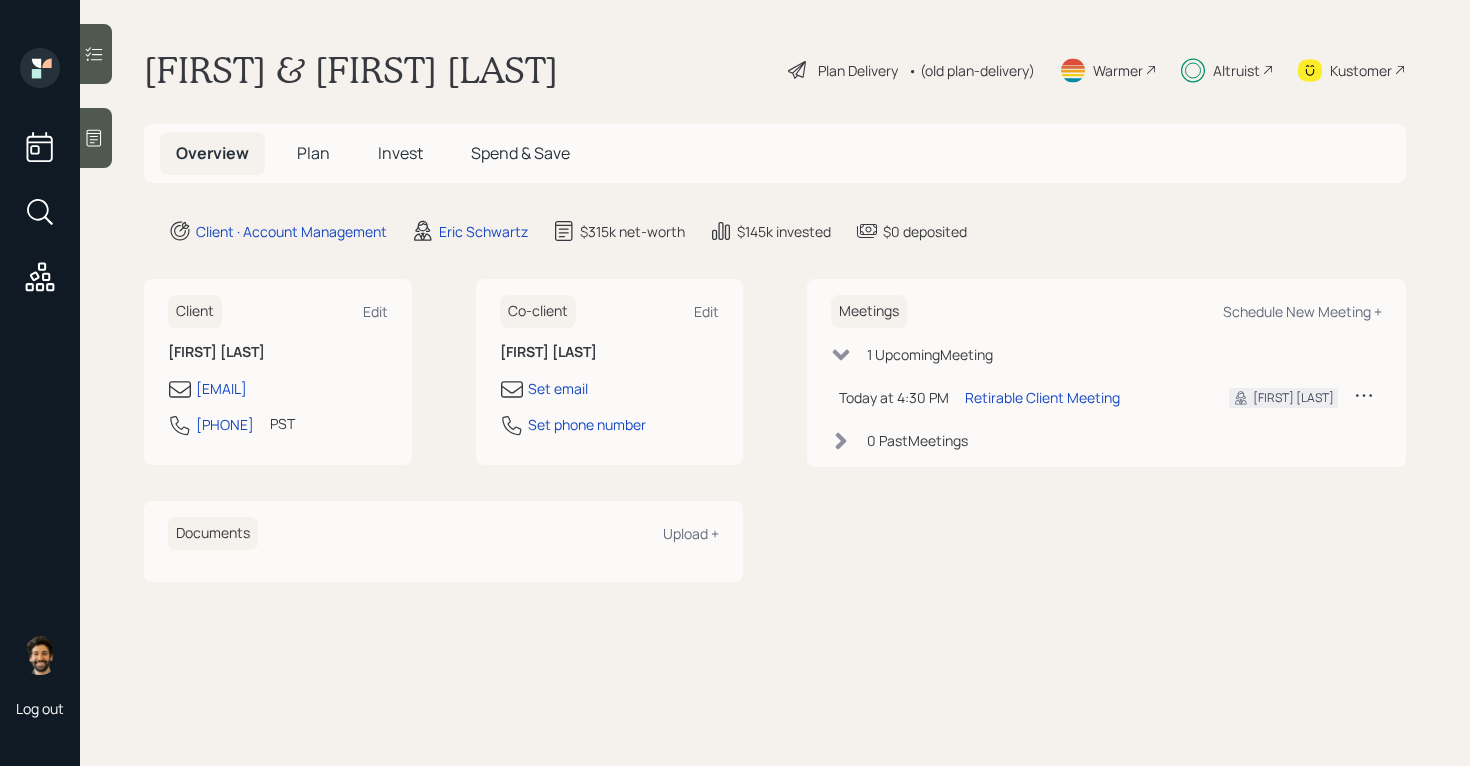 scroll, scrollTop: 0, scrollLeft: 0, axis: both 